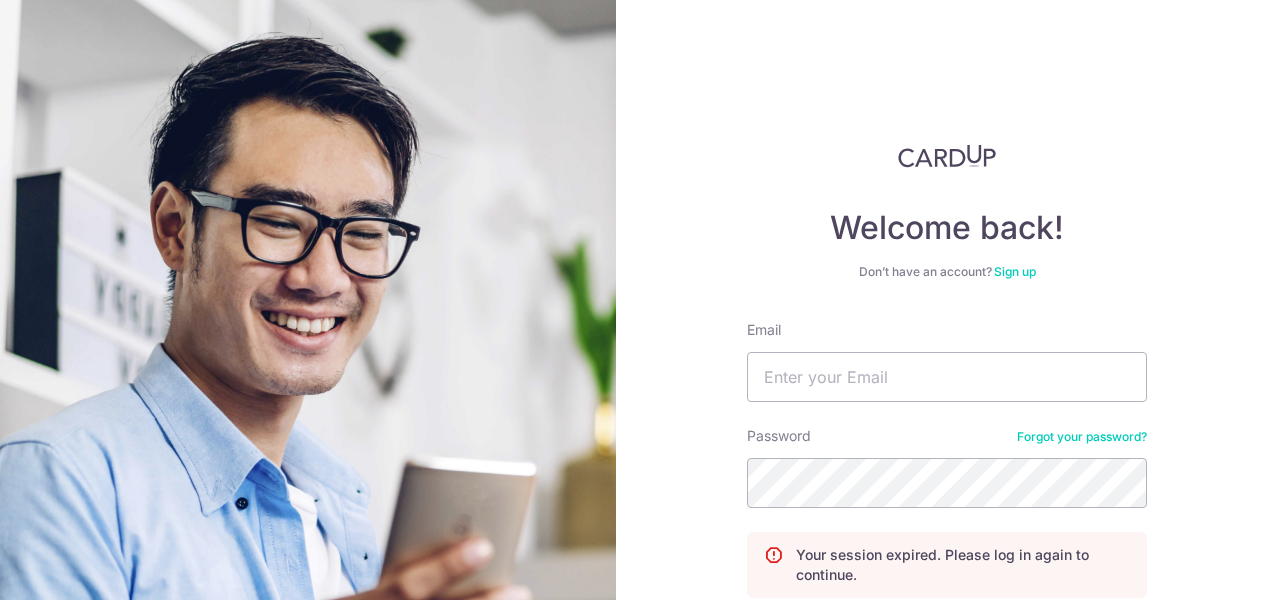 scroll, scrollTop: 0, scrollLeft: 0, axis: both 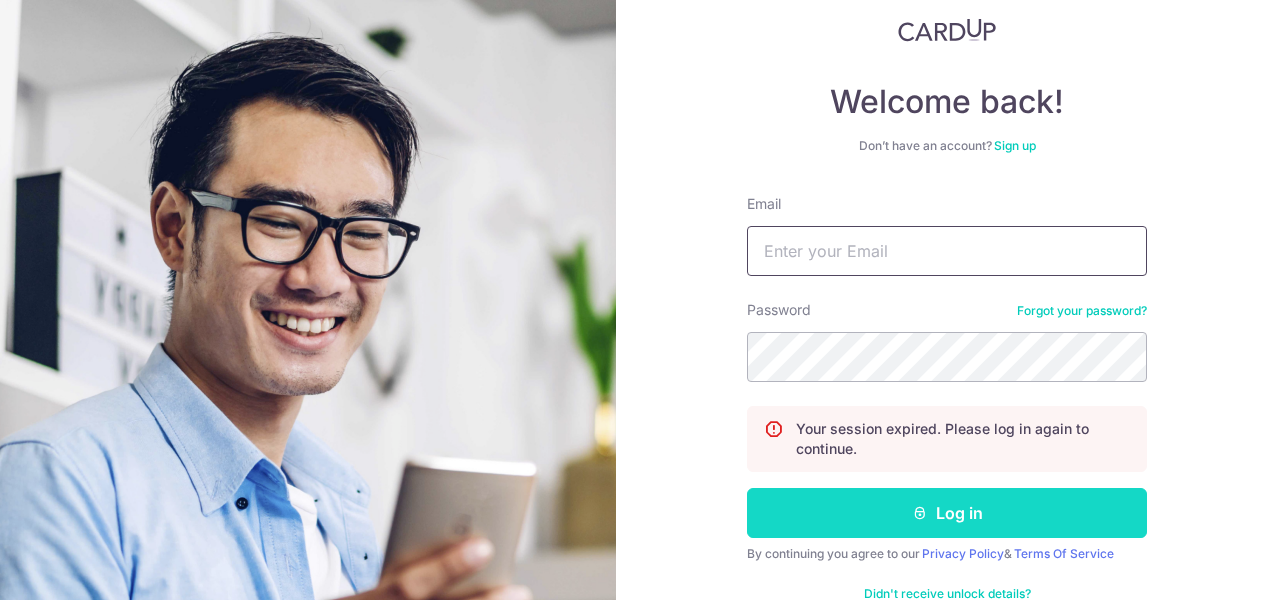 type on "[EMAIL]" 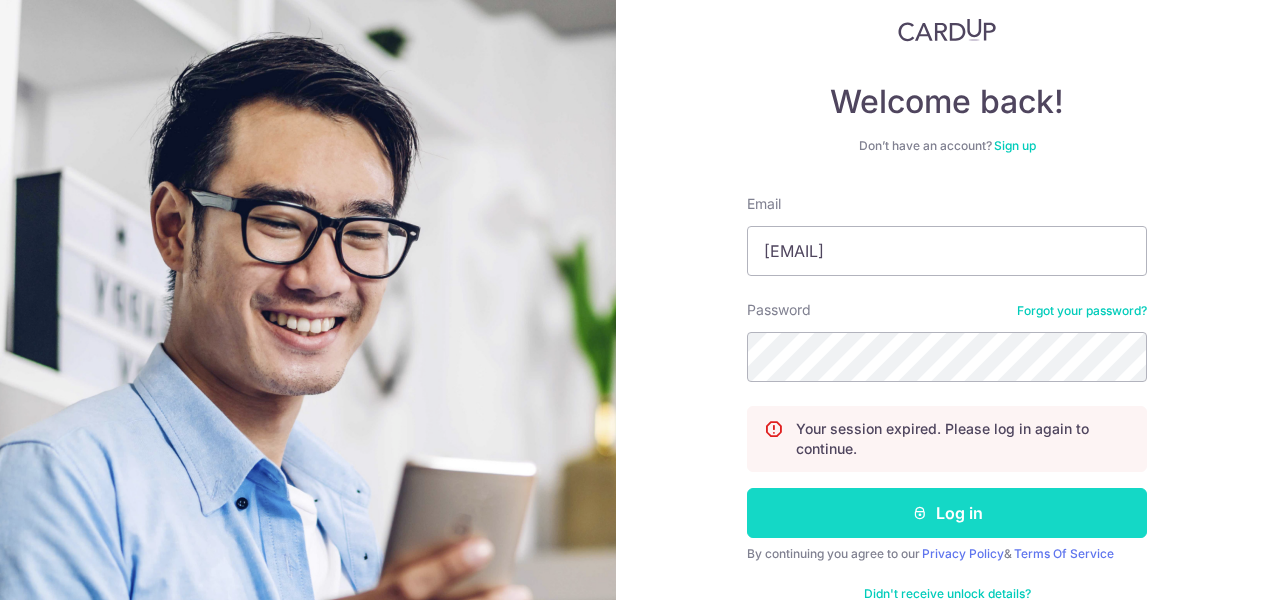 click on "Log in" at bounding box center (947, 513) 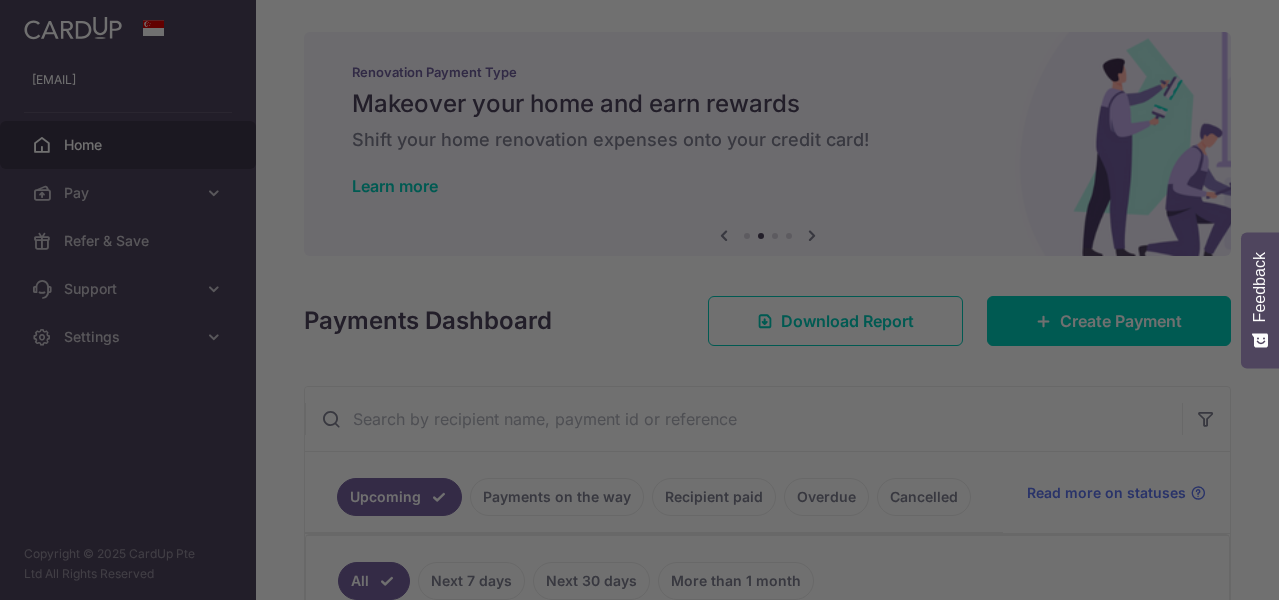 scroll, scrollTop: 0, scrollLeft: 0, axis: both 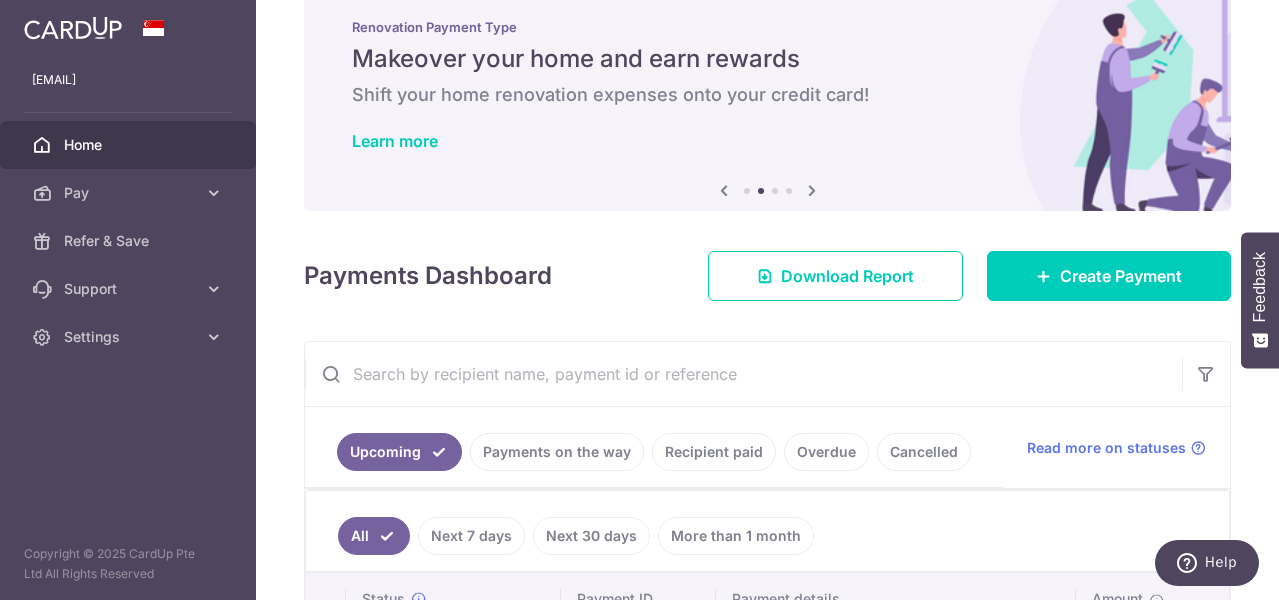 click on "×
Pause Schedule
Pause all future payments in this series
Pause just this one payment
By clicking below, you confirm you are pausing this payment to   on  . Payments can be unpaused at anytime prior to payment taken date.
Confirm
Cancel Schedule
Cancel all future payments in this series
Cancel just this one payment
Confirm
Approve Payment
Recipient Bank Details" at bounding box center [767, 300] 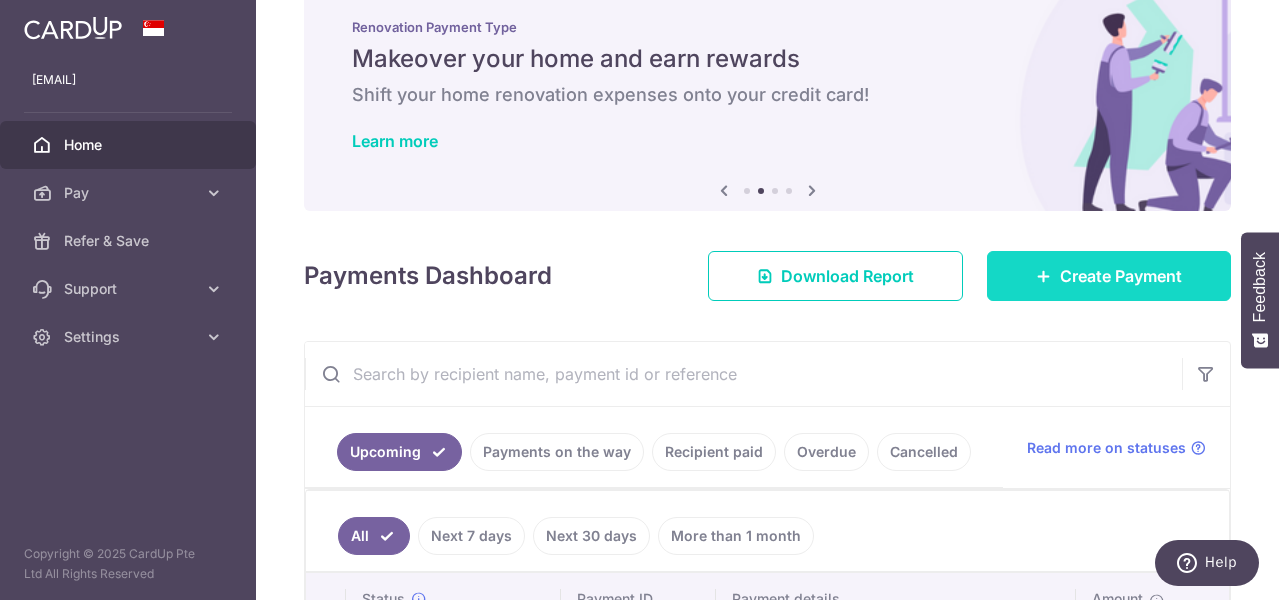click on "Create Payment" at bounding box center [1109, 276] 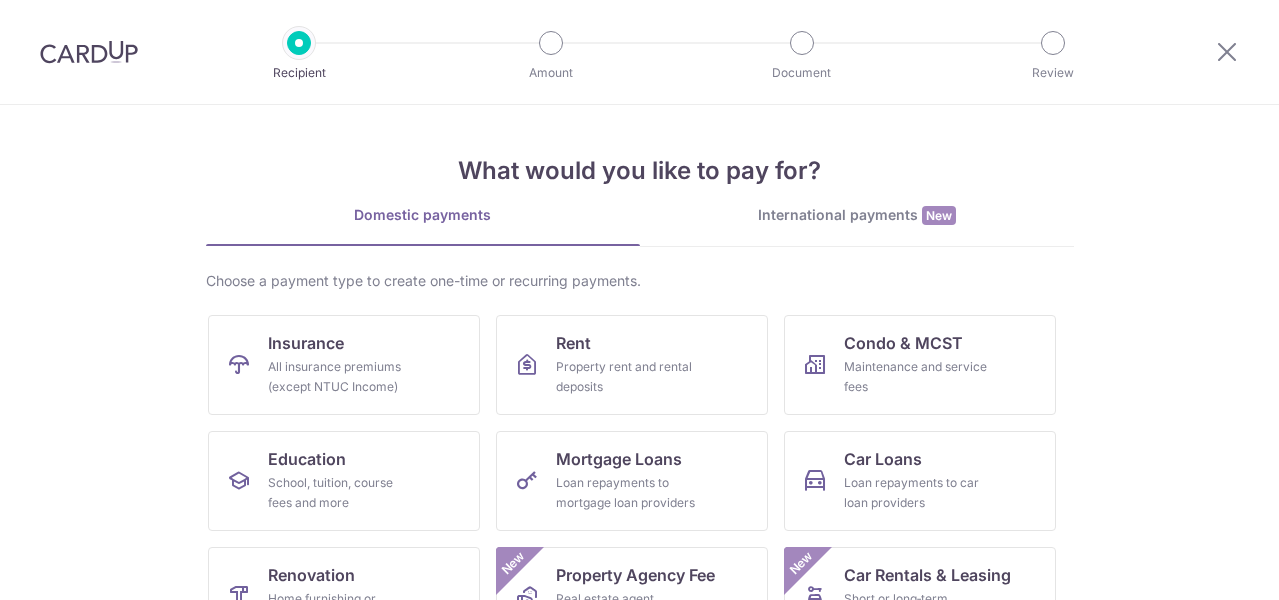 scroll, scrollTop: 0, scrollLeft: 0, axis: both 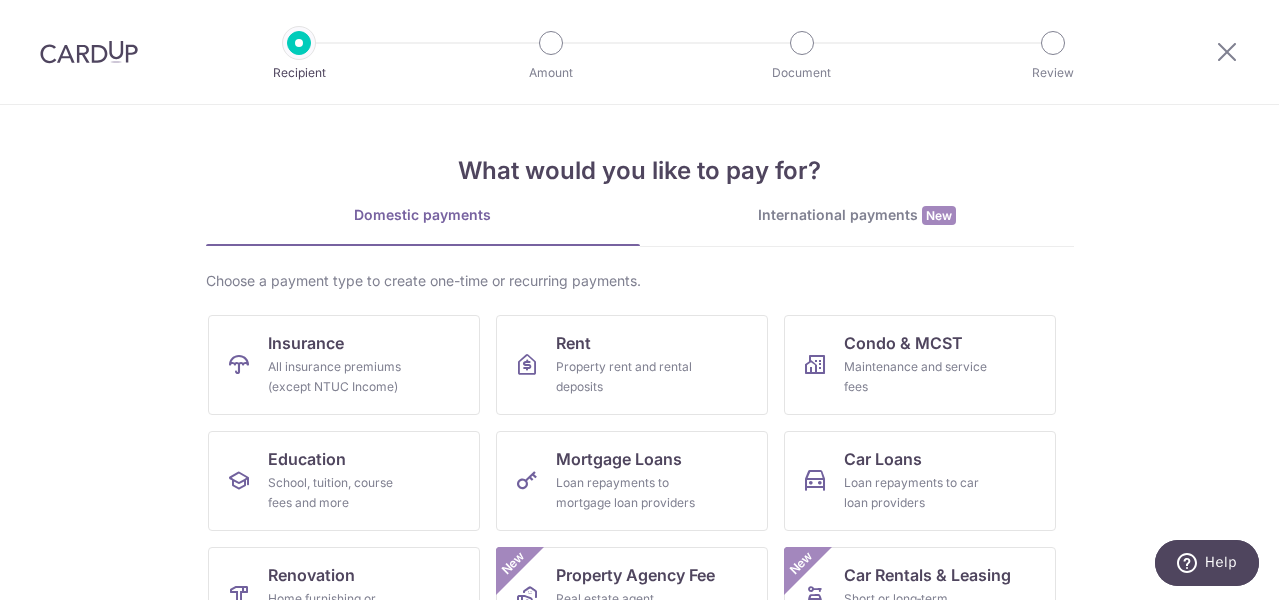 click on "International payments
New" at bounding box center (857, 215) 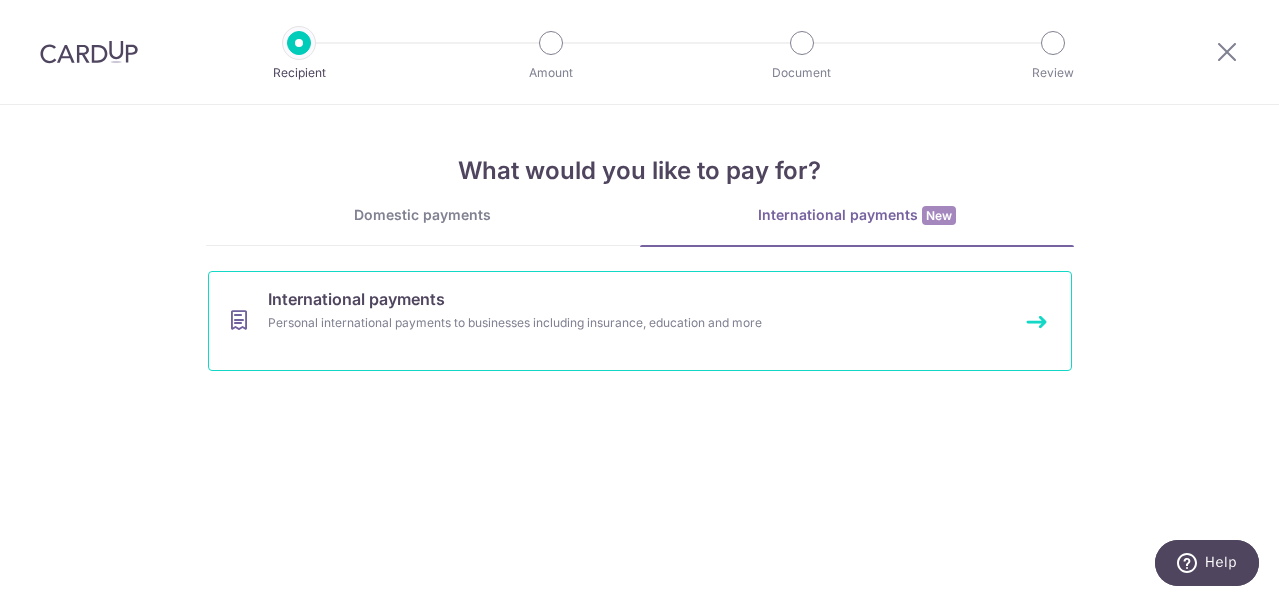 click on "Personal international payments to businesses including insurance, education and more" at bounding box center [613, 323] 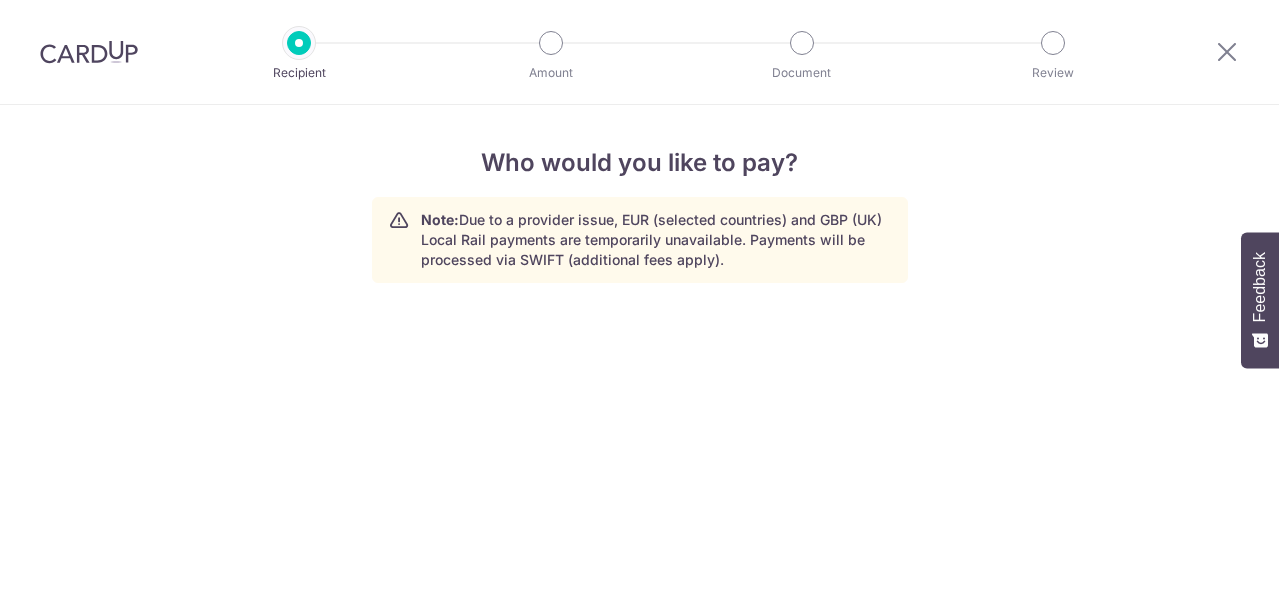 scroll, scrollTop: 0, scrollLeft: 0, axis: both 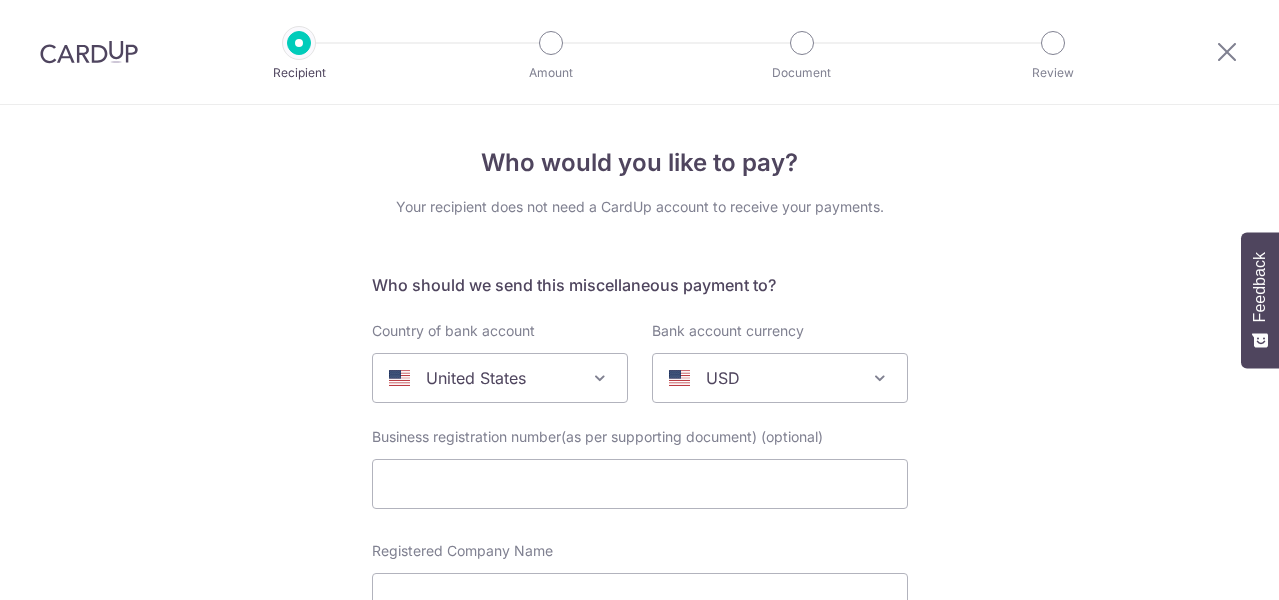 select 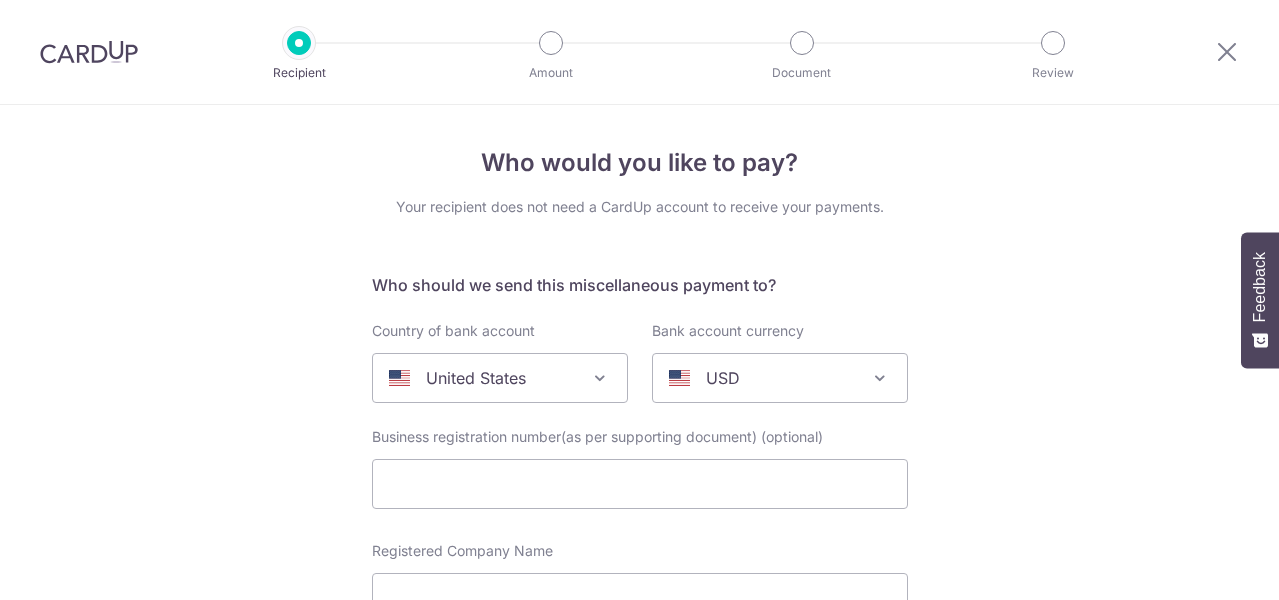 scroll, scrollTop: 144, scrollLeft: 0, axis: vertical 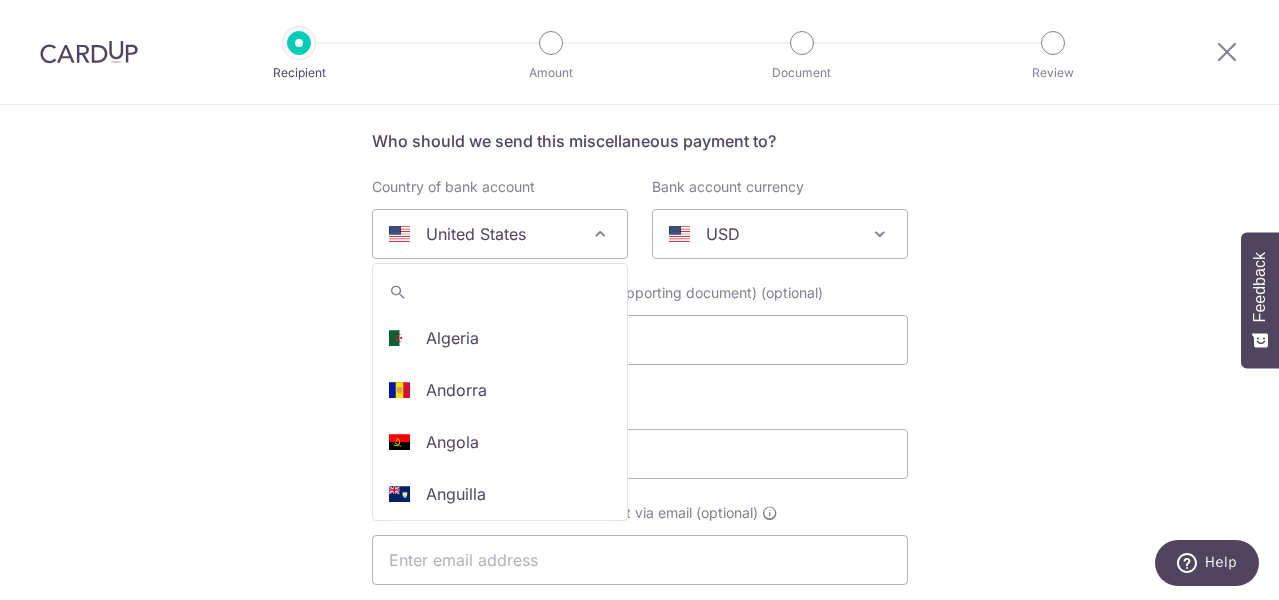 click on "United States" at bounding box center [476, 234] 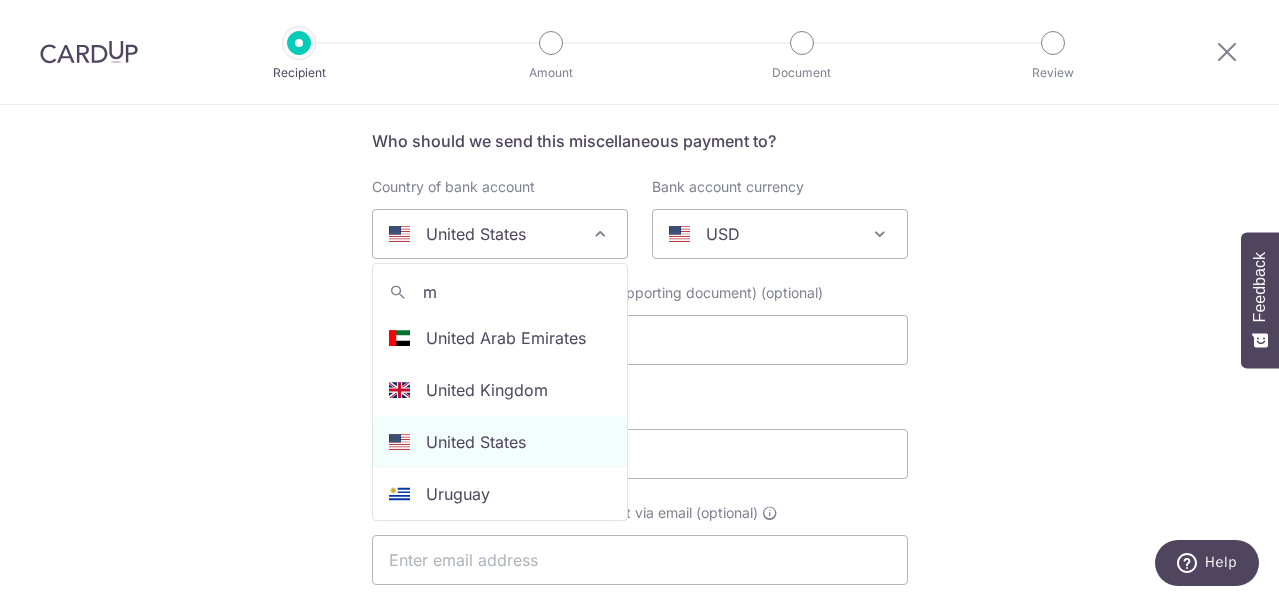 scroll, scrollTop: 0, scrollLeft: 0, axis: both 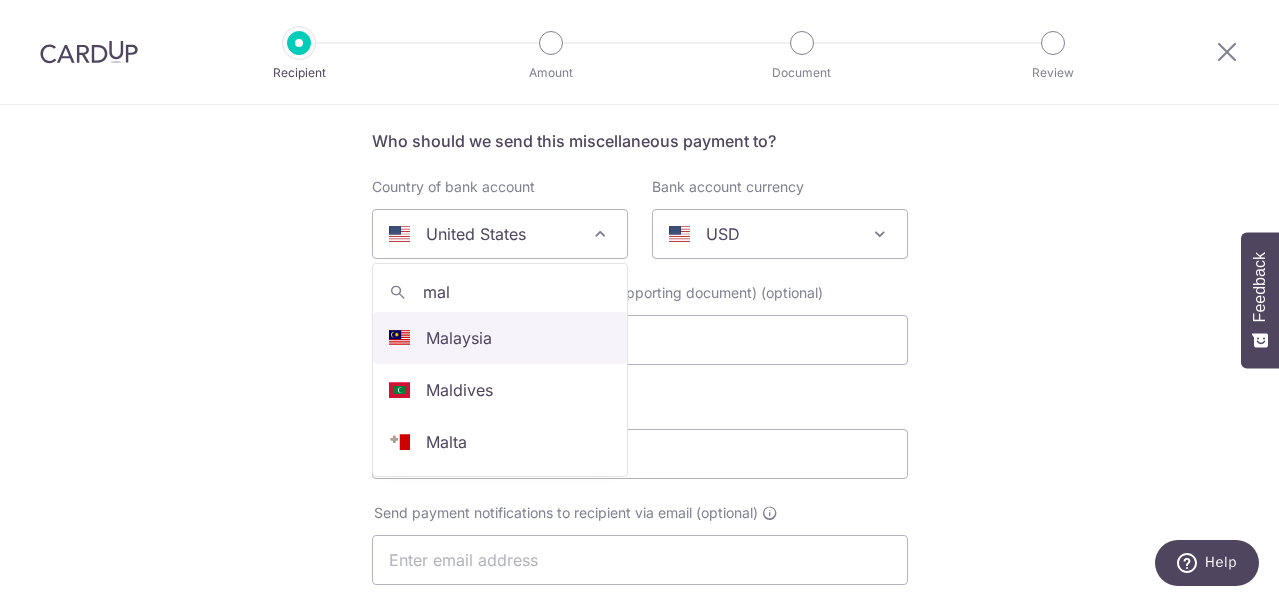 type on "mal" 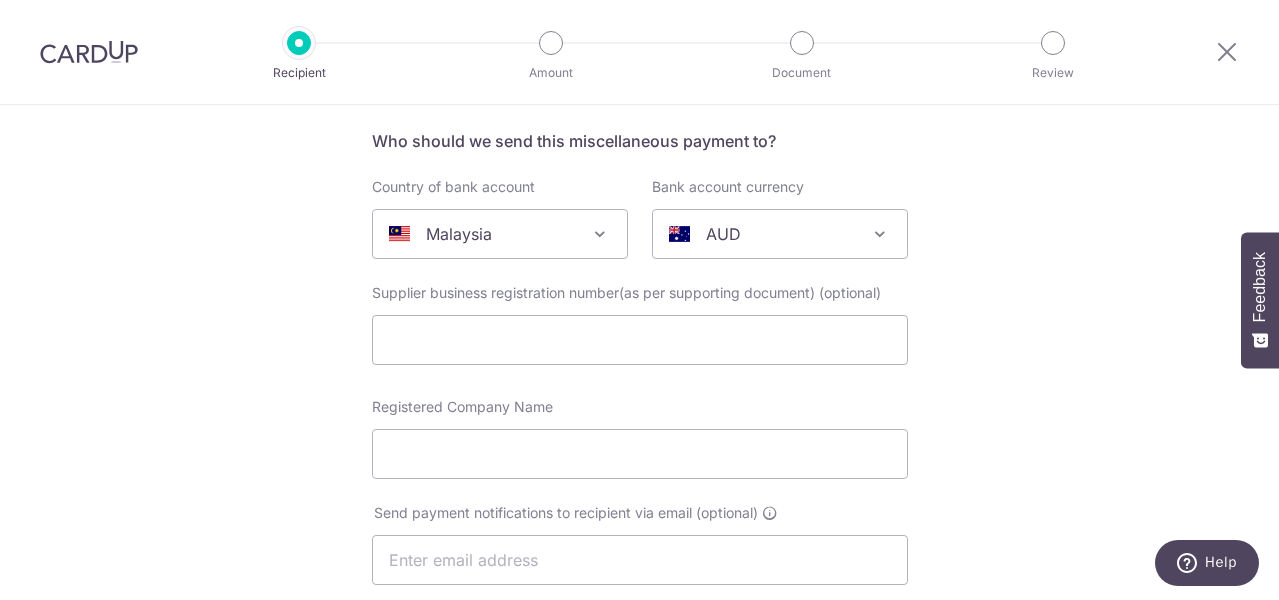 select on "159" 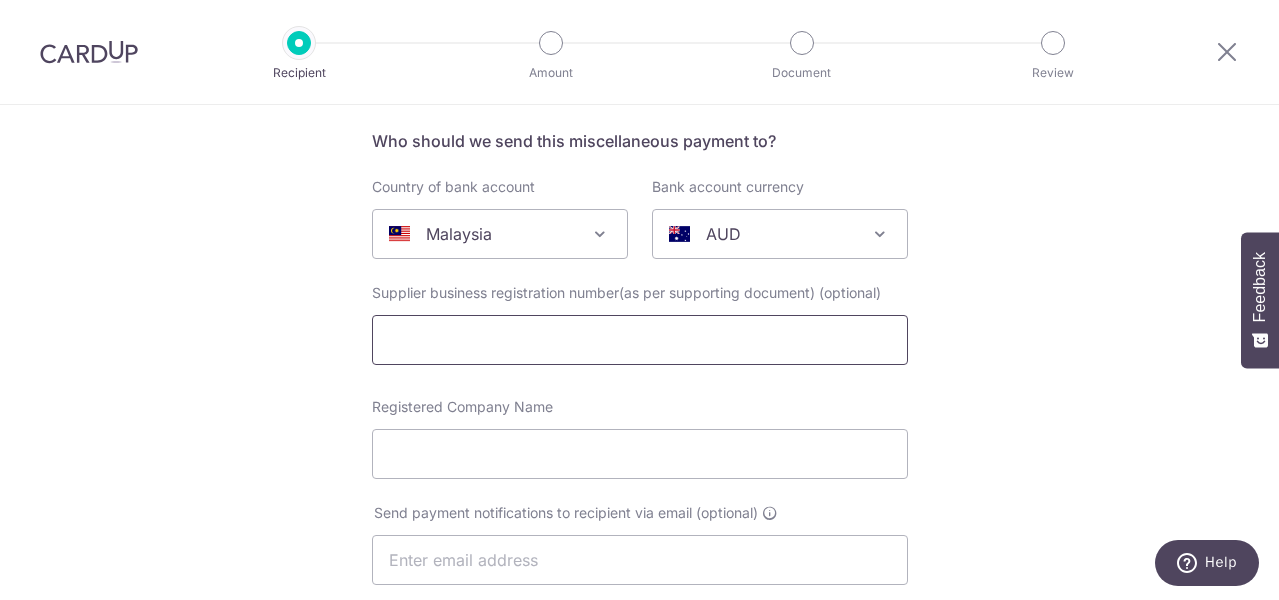 click at bounding box center (640, 340) 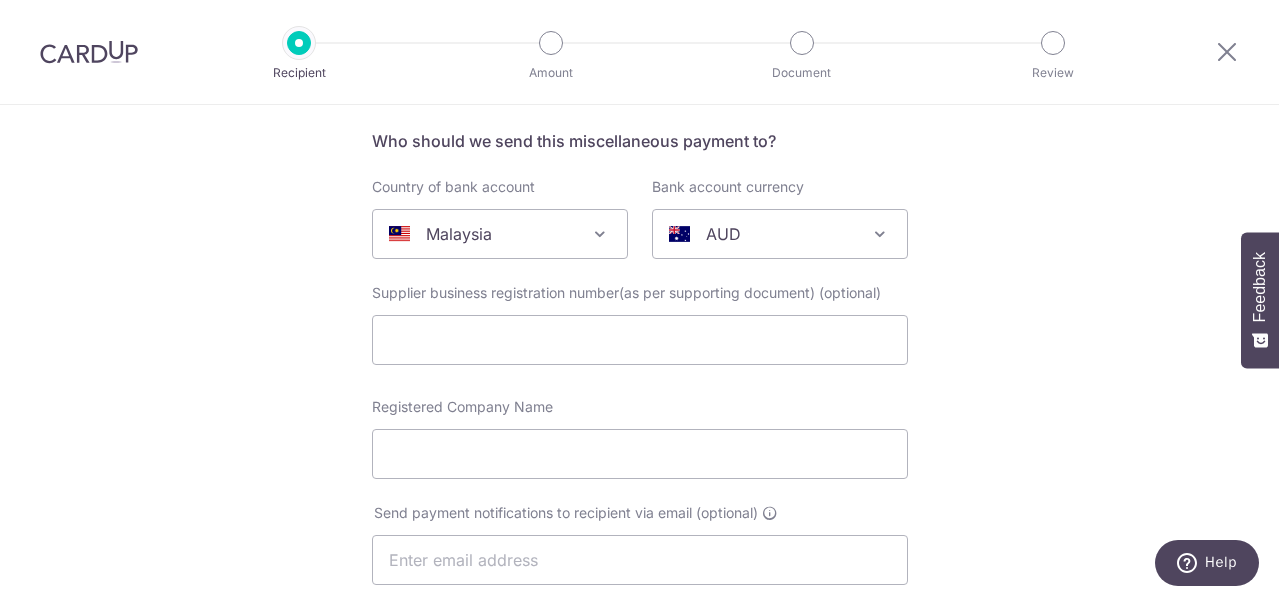 click on "AUD" at bounding box center (780, 234) 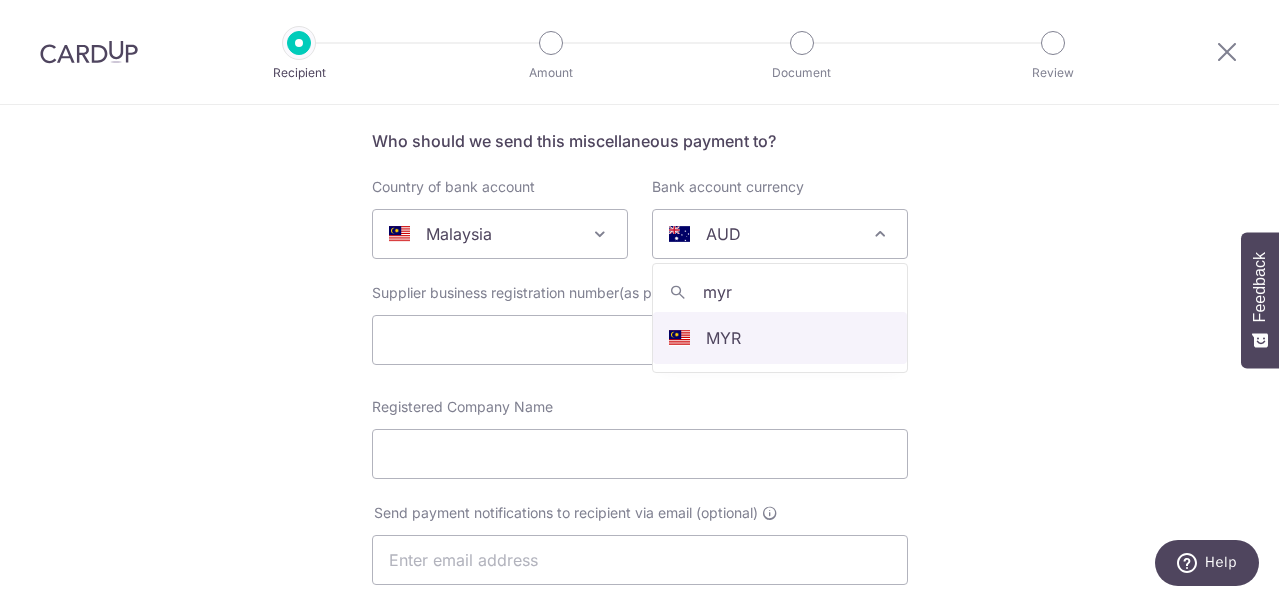 type on "myr" 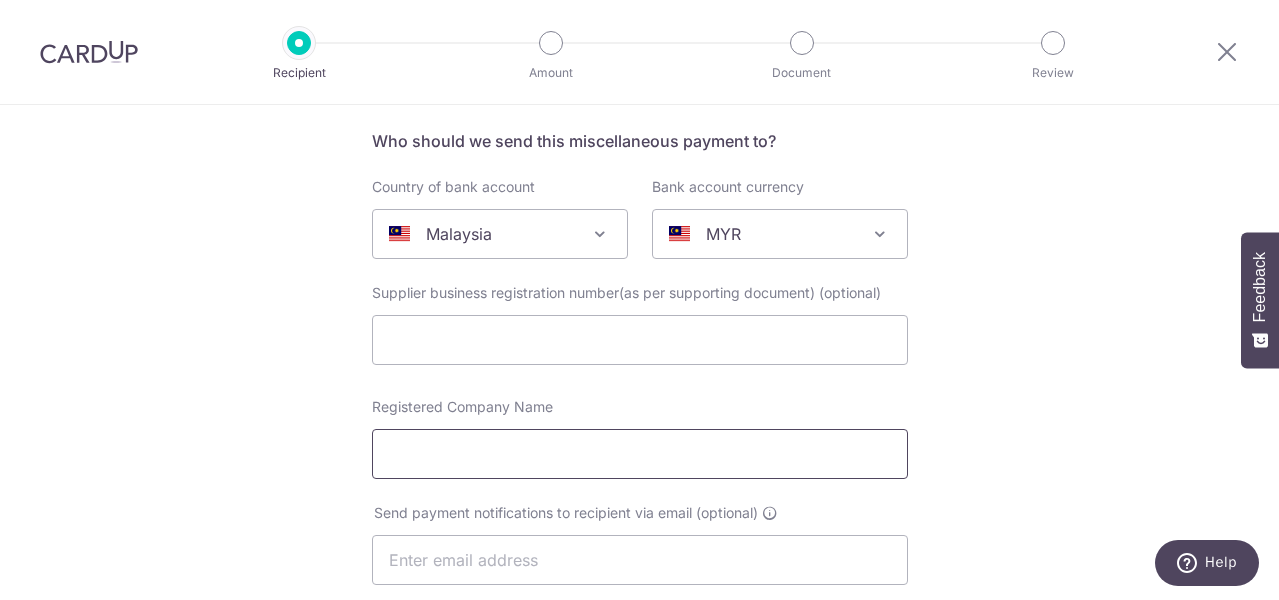 click on "Registered Company Name" at bounding box center [640, 454] 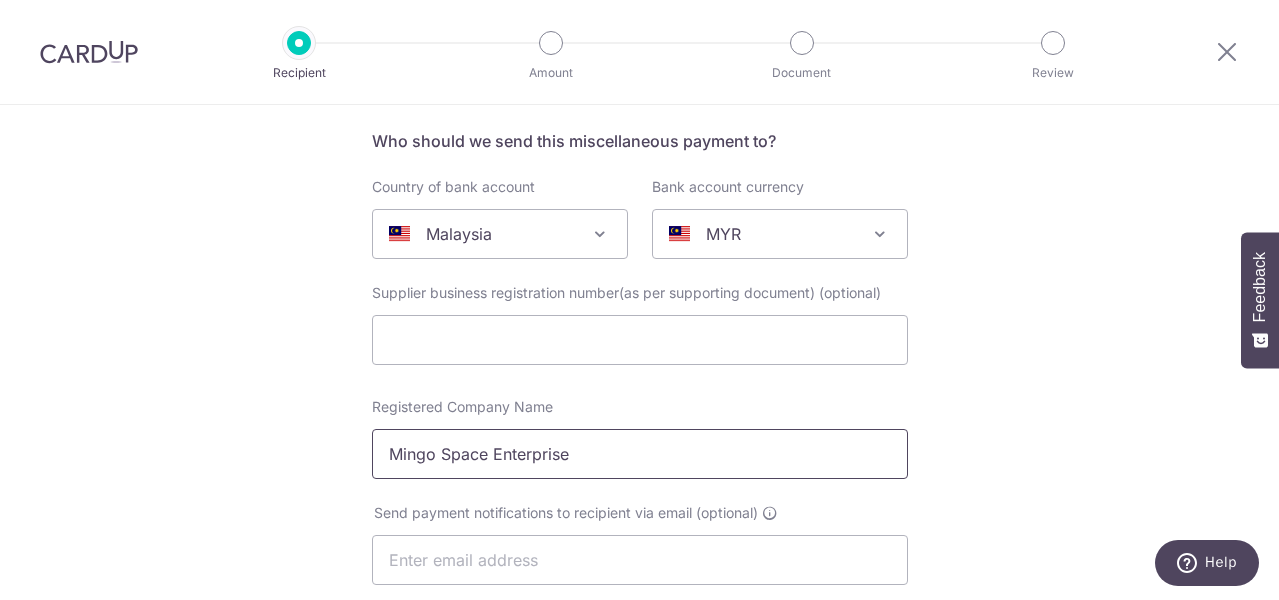 type on "Mingo Space Enterprise" 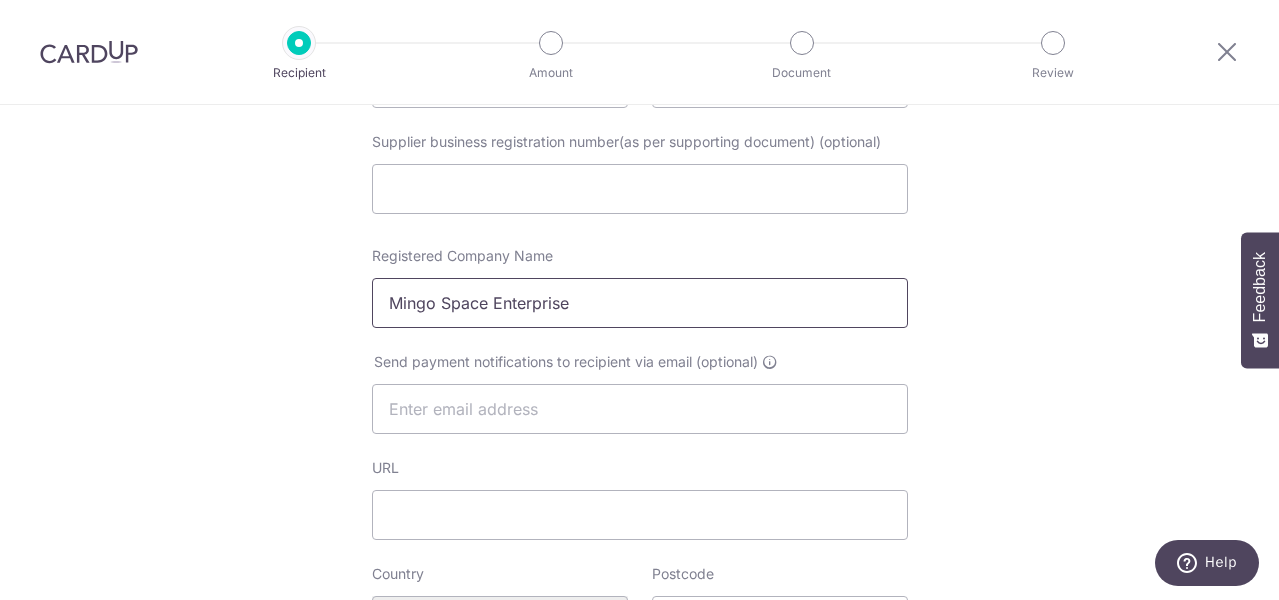 scroll, scrollTop: 323, scrollLeft: 0, axis: vertical 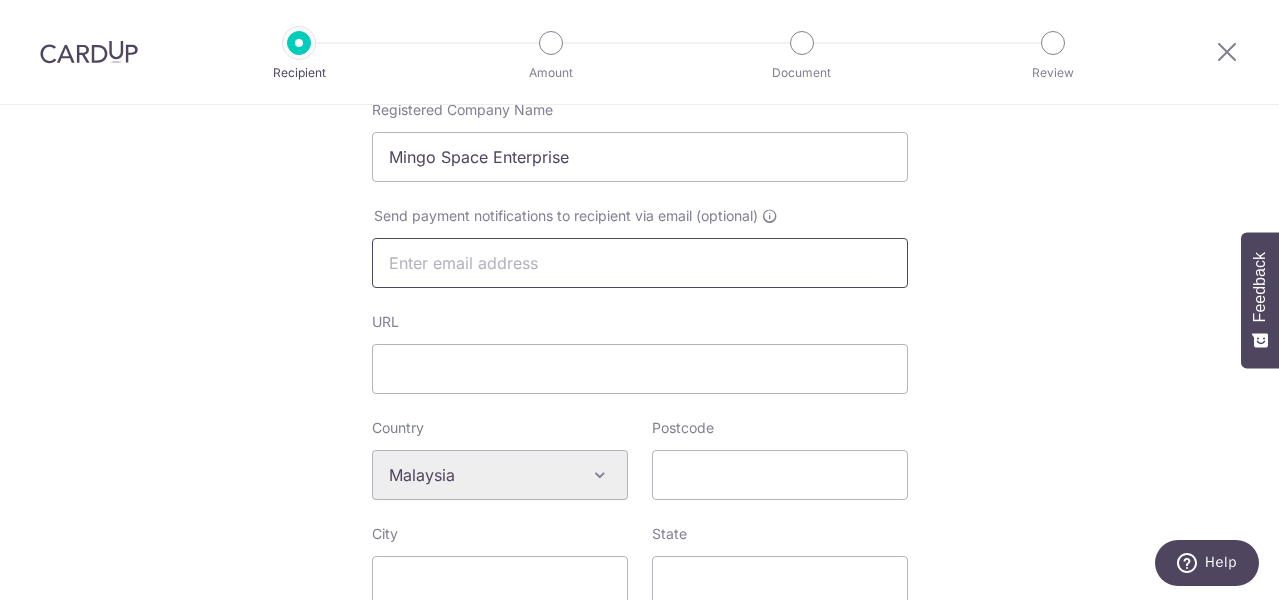 click at bounding box center (640, 263) 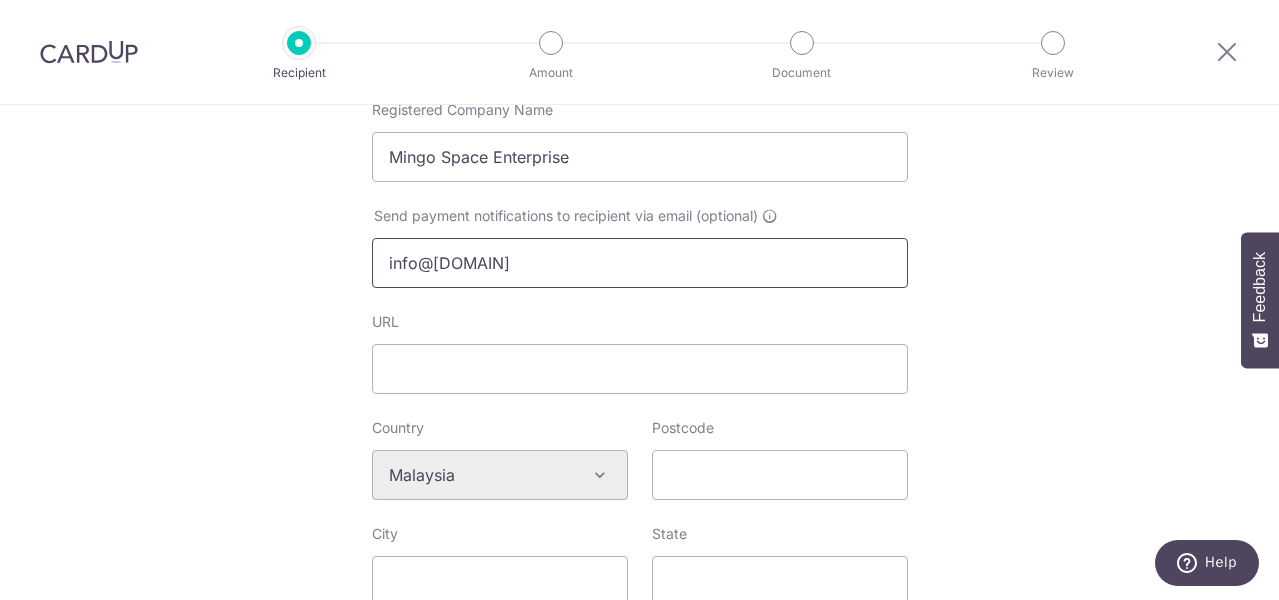 type on "info@mingospace.com" 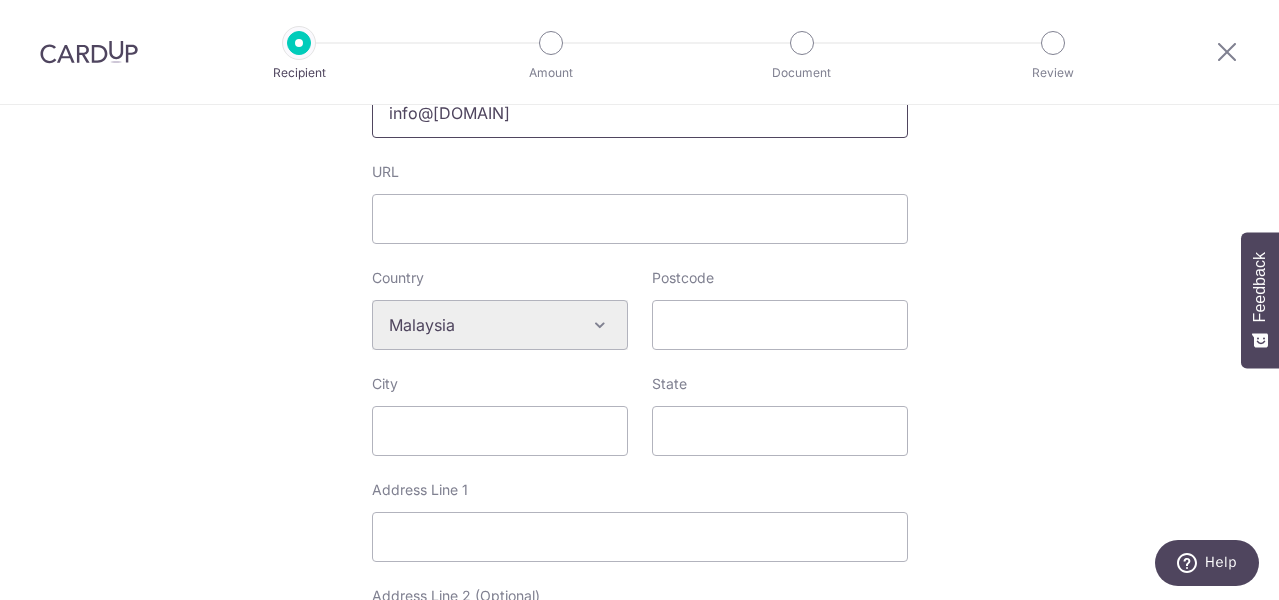 scroll, scrollTop: 602, scrollLeft: 0, axis: vertical 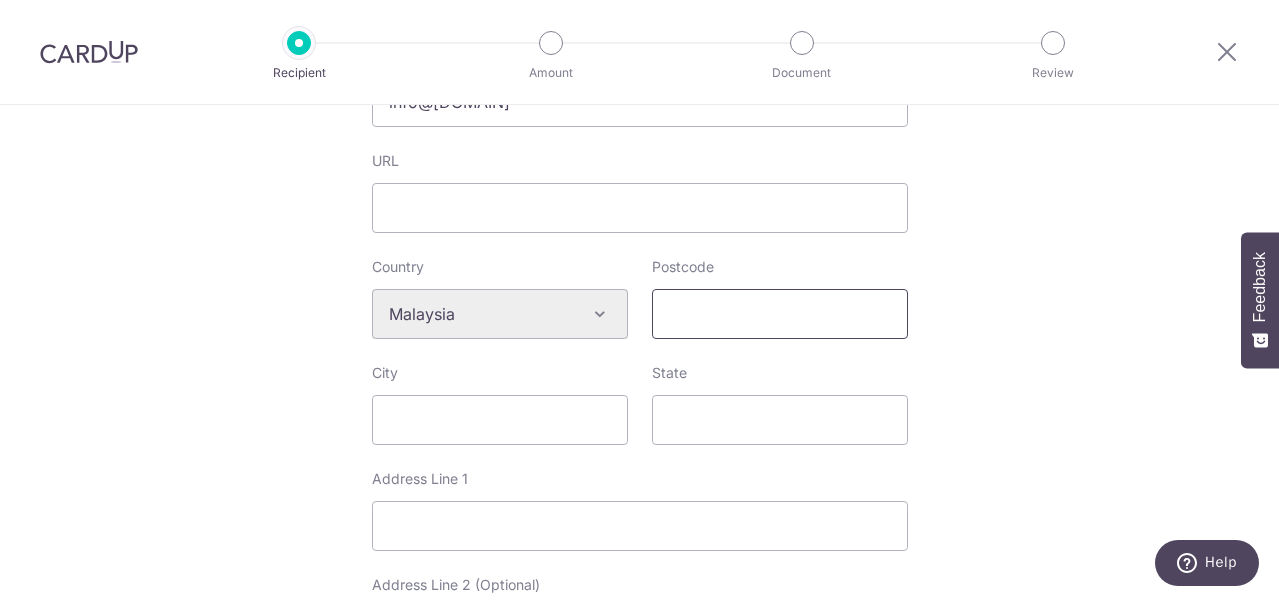 click on "Postcode" at bounding box center (780, 314) 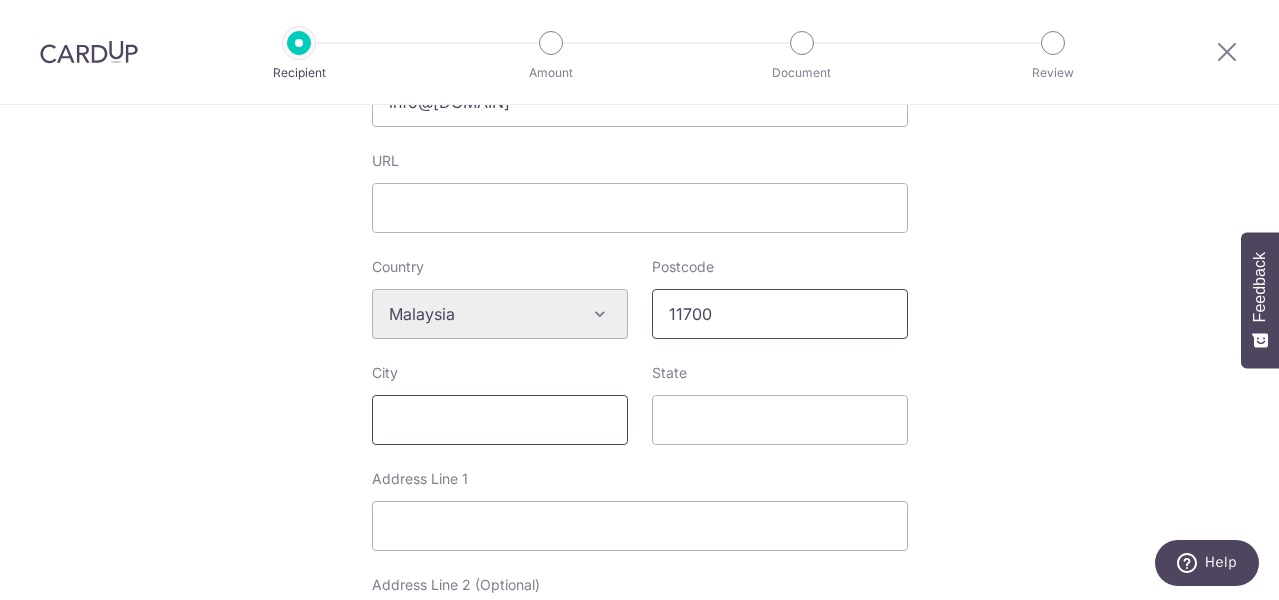 type on "11700" 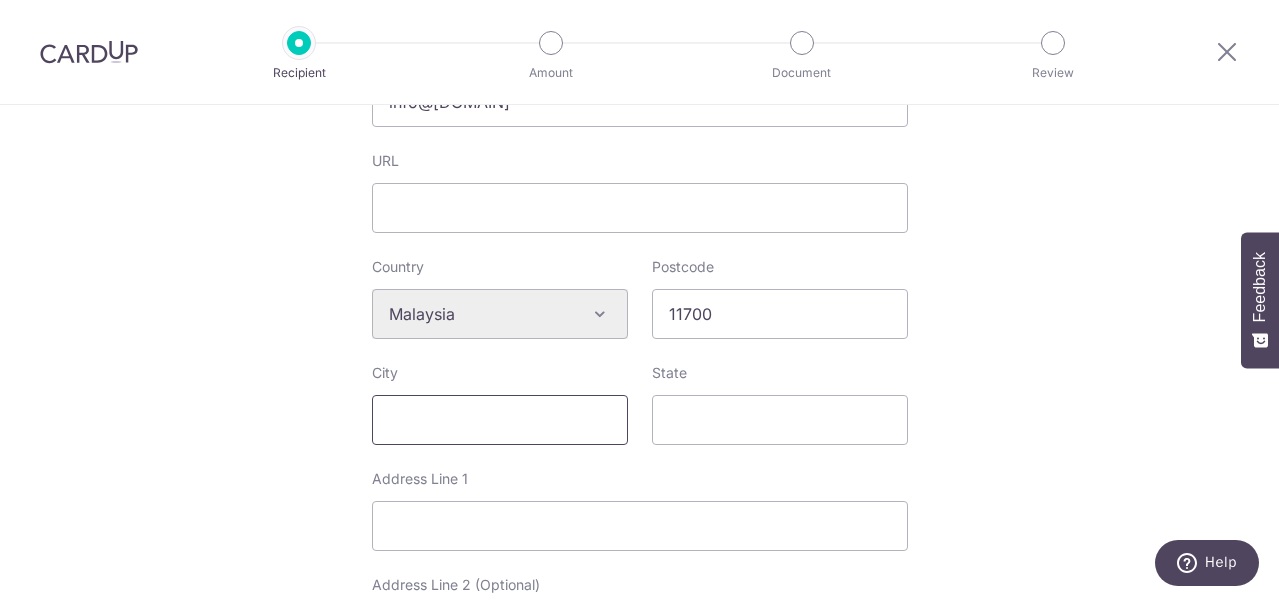 click on "City" at bounding box center (500, 420) 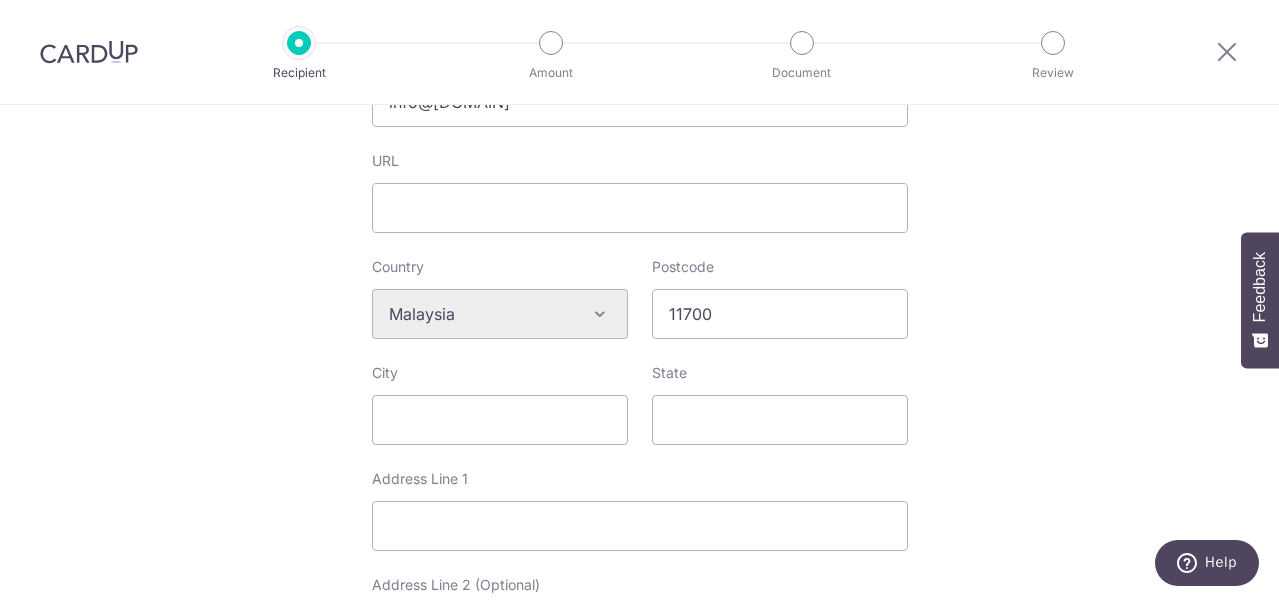 click on "Who would you like to pay?
Your recipient does not need a CardUp account to receive your payments.
Who should we send this miscellaneous payment to?
Country of bank account
Algeria
Andorra
Angola
Anguilla
Argentina
Armenia
Aruba
Australia
Austria
Azerbaijan
Bahrain
Bangladesh
Belgium
Bolivia
Bosnia and Herzegovina
Brazil
British Virgin Islands
Bulgaria
Canada
Chile
China
Colombia
Costa Rica
Croatia
Cyprus
Czech Republic
Denmark
Dominica
Dominican Republic
East Timor
Ecuador
Egypt
Estonia
Faroe Islands
Fiji
Finland
France
French Guiana
French Polynesia
French Southern Territories
Georgia
Germany
Greece
Greenland
Grenada
Guernsey
Guyana
Honduras
Hong Kong
Hungary
Iceland
India
Indonesia
Ireland
Isle of Man
Israel
Italy
Japan
Jersey
Kazakhstan
Kosovo
Kuwait
Kyrgyzstan" at bounding box center (639, 342) 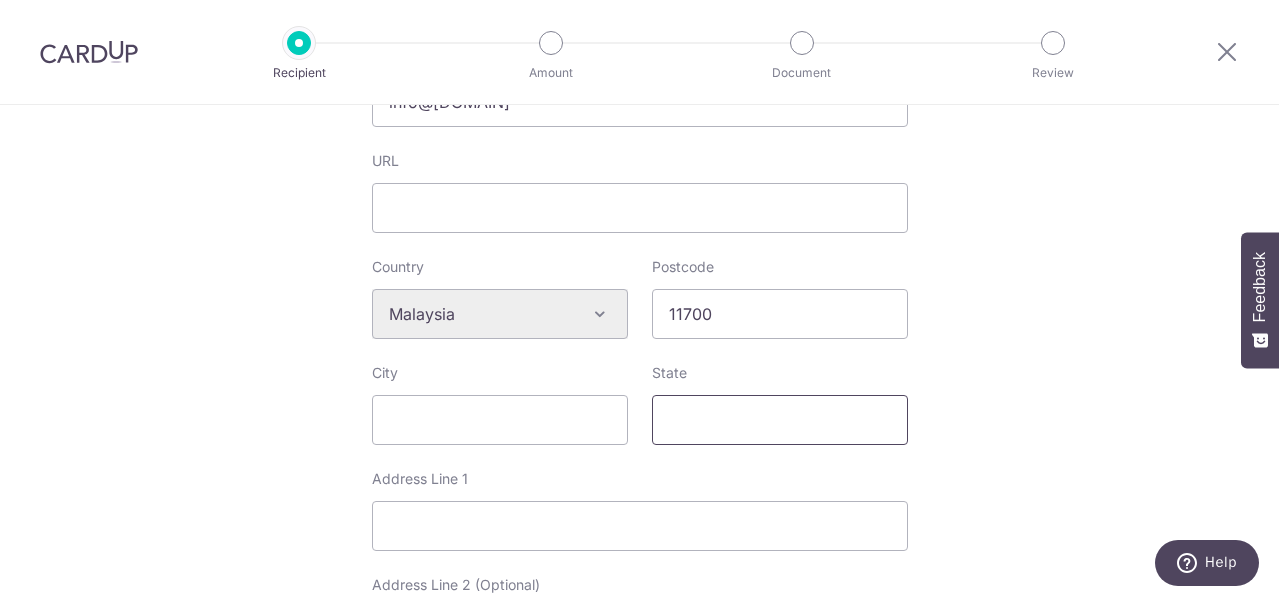 click on "State" at bounding box center (780, 420) 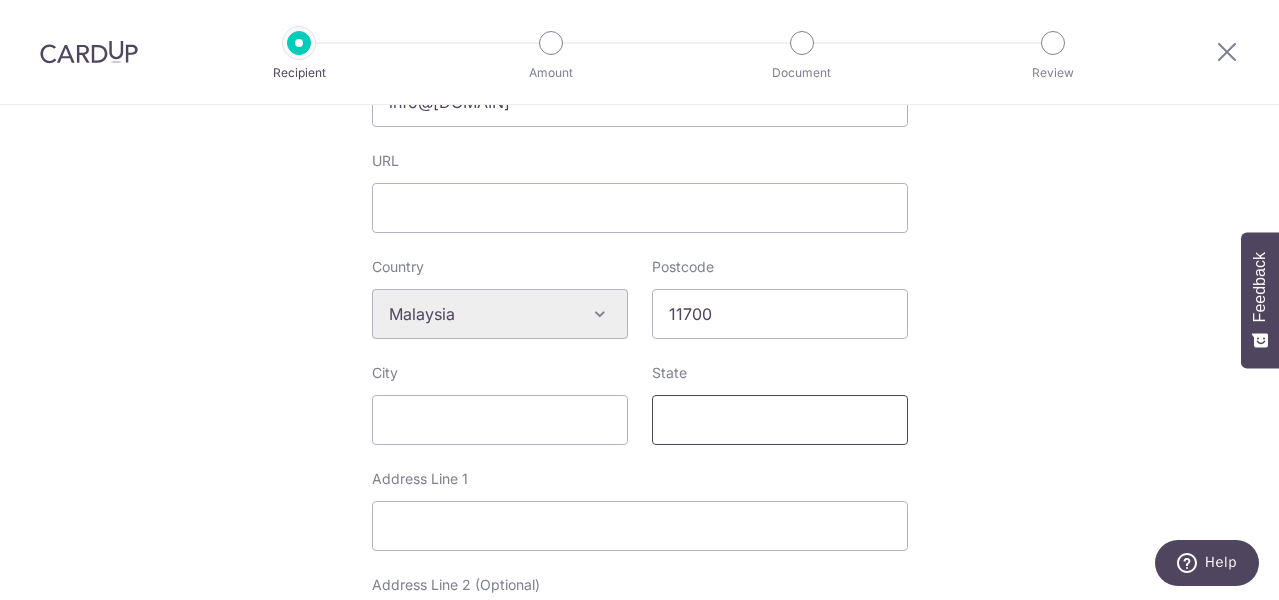scroll, scrollTop: 779, scrollLeft: 0, axis: vertical 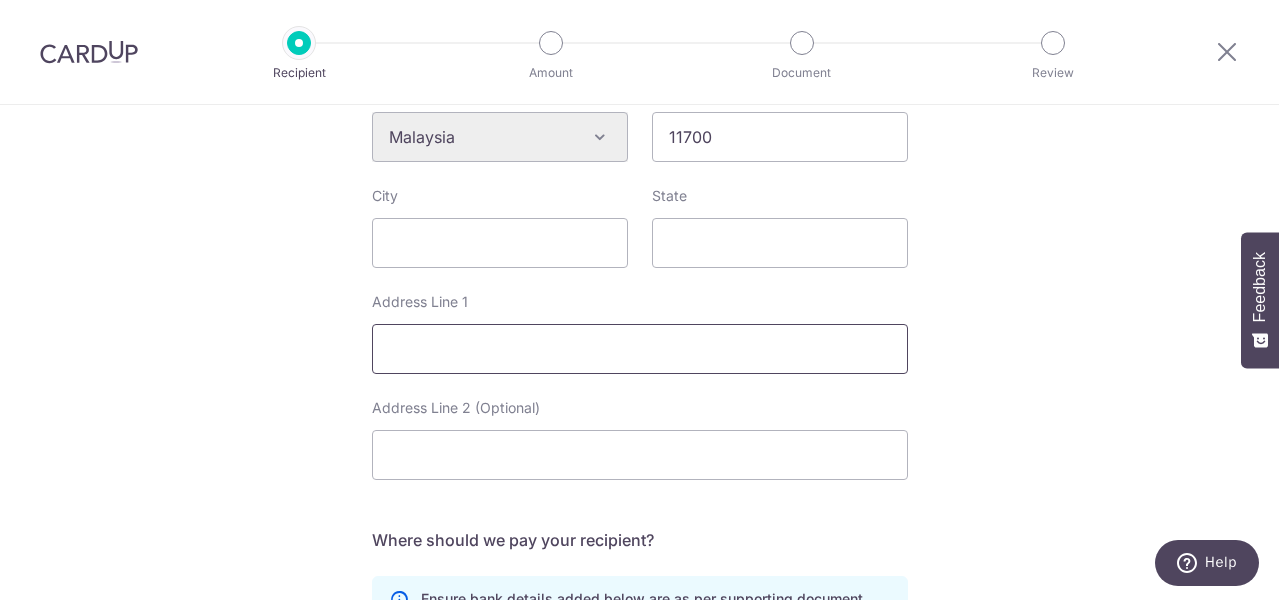 click on "Address Line 1" at bounding box center (640, 349) 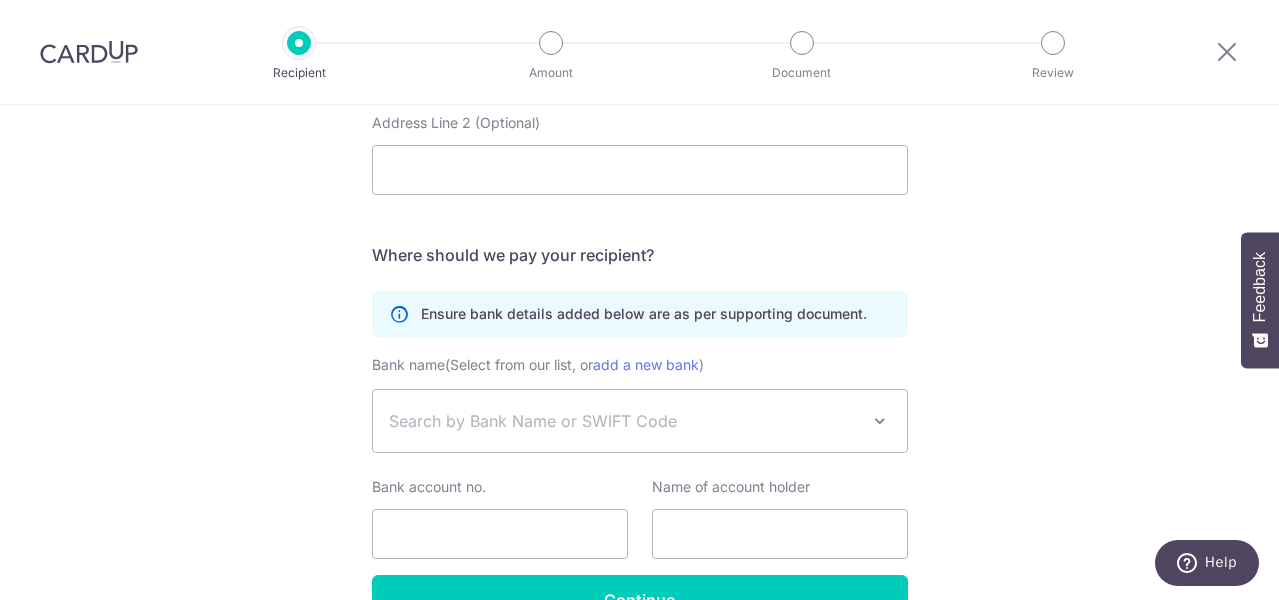 scroll, scrollTop: 1092, scrollLeft: 0, axis: vertical 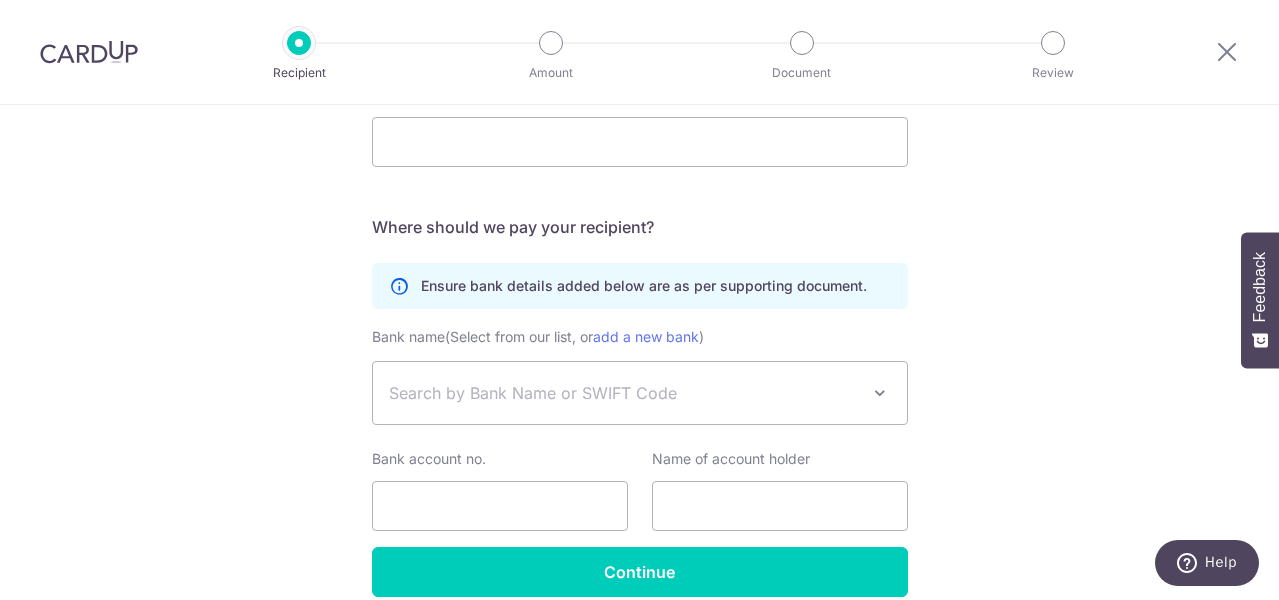 type on "92, CHANGKAT DELIMA 1, ISLAND GLADES" 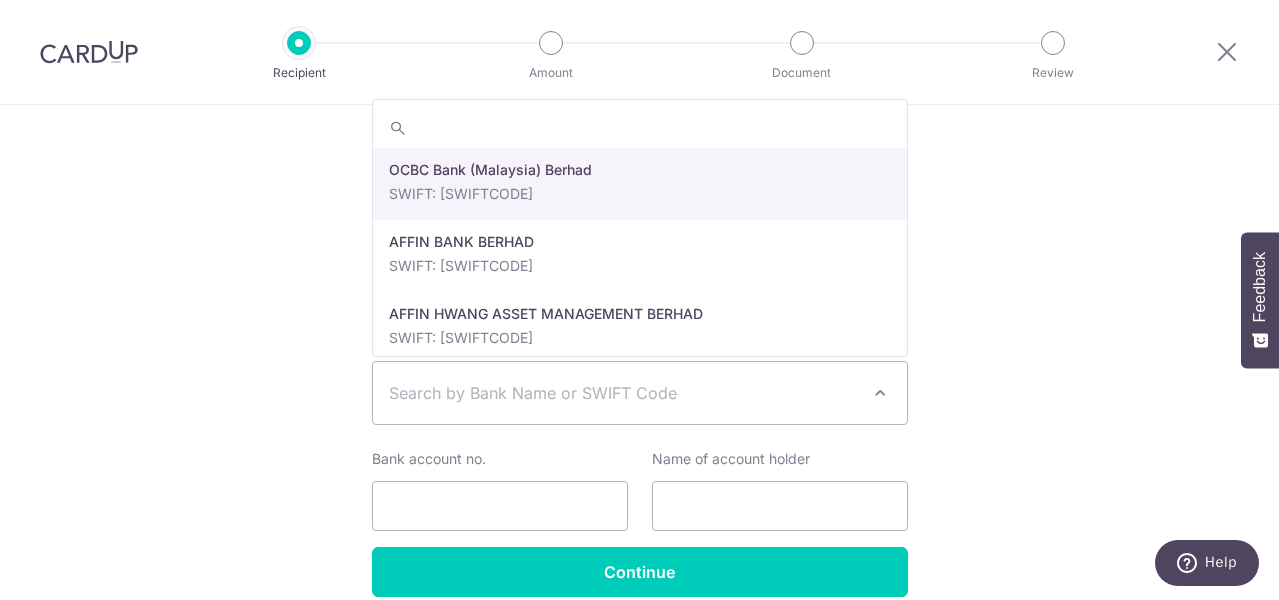 click on "Search by Bank Name or SWIFT Code" at bounding box center (624, 393) 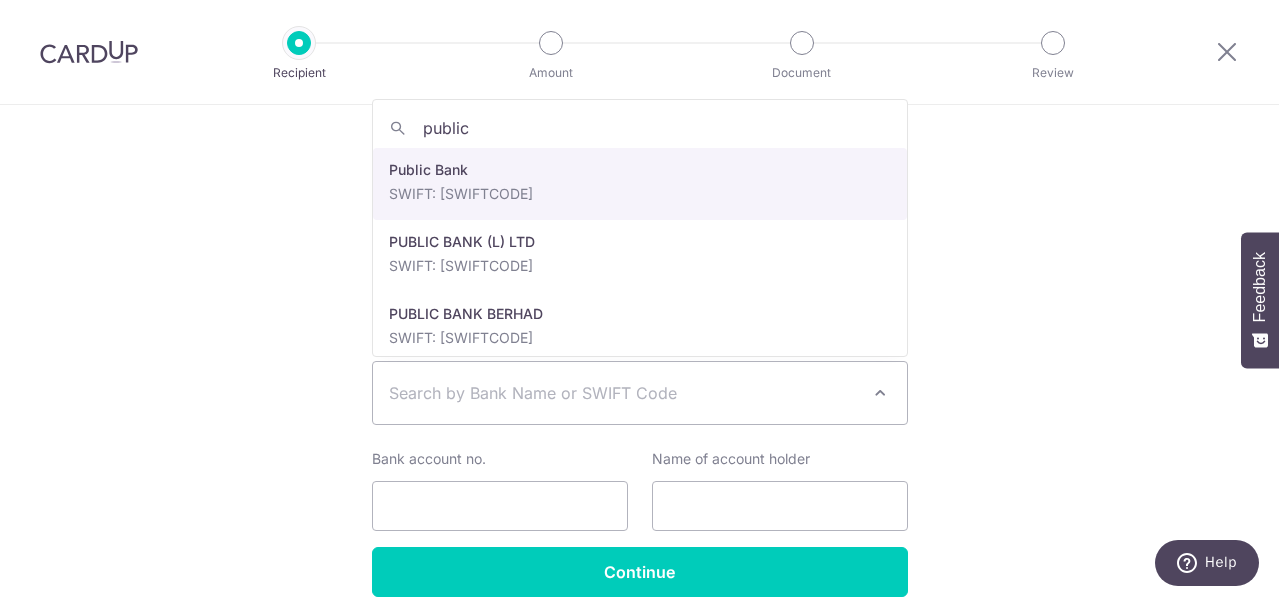 type on "public" 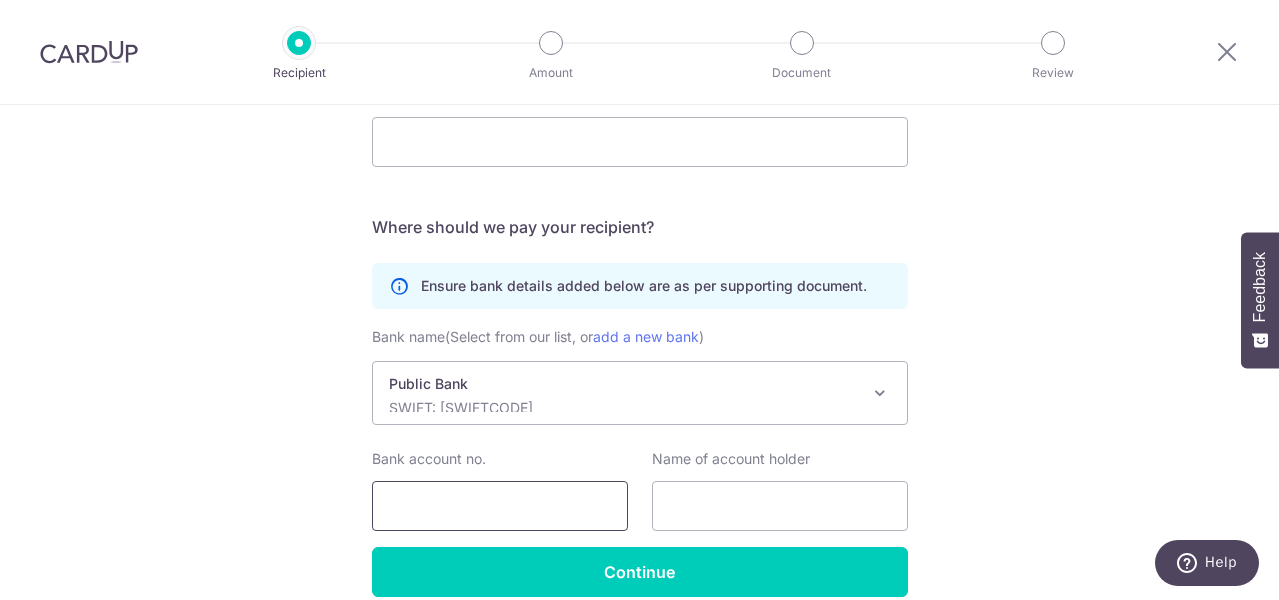 click on "Bank account no." at bounding box center (500, 506) 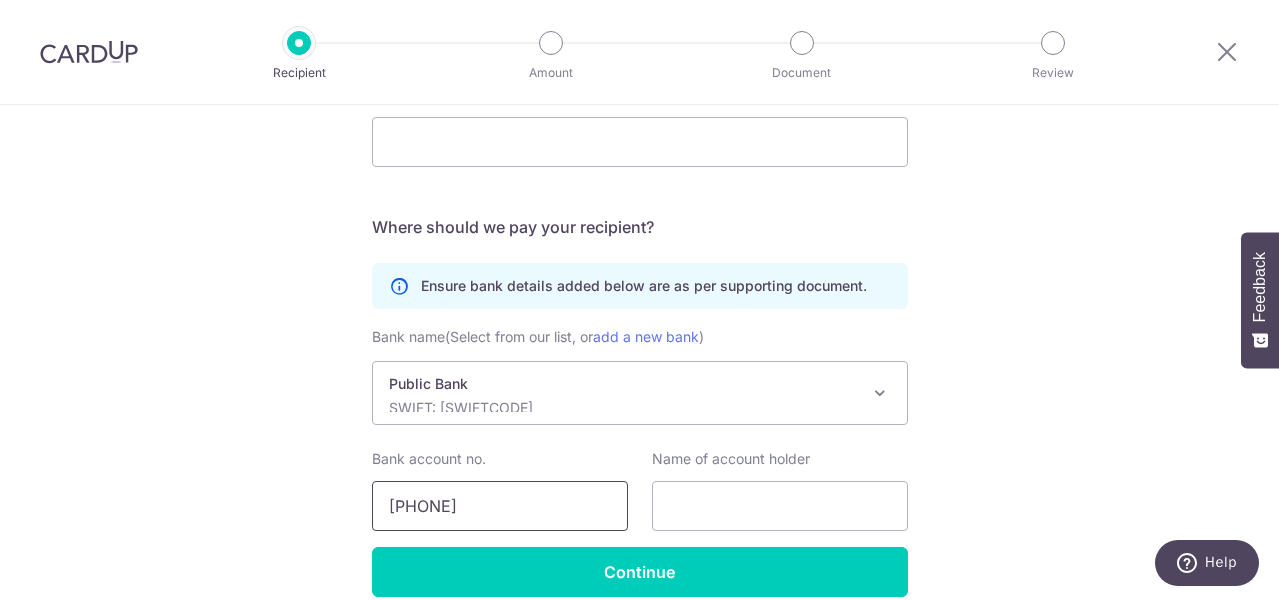 click on "399 699 2605" at bounding box center [500, 506] 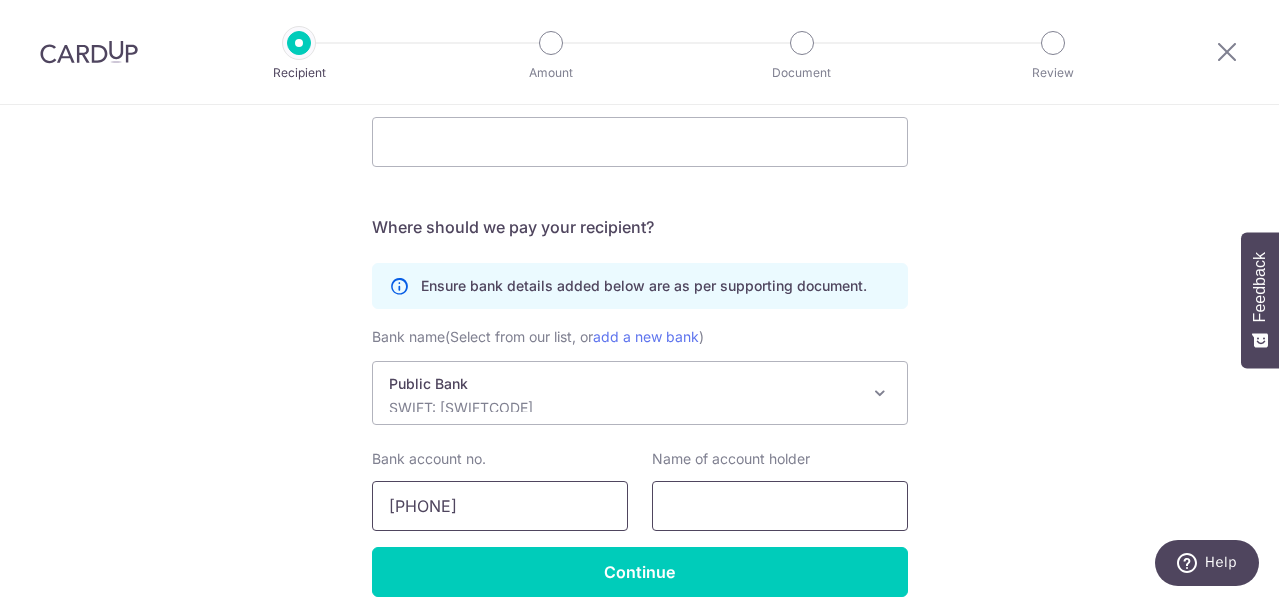 type on "3996992605" 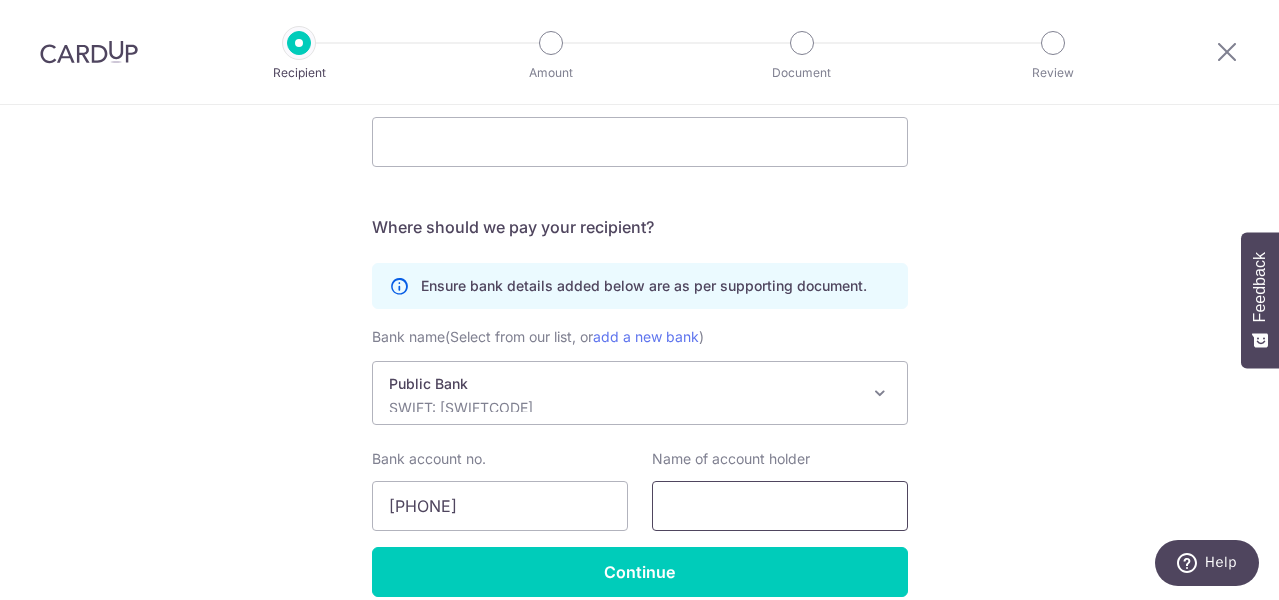 click at bounding box center [780, 506] 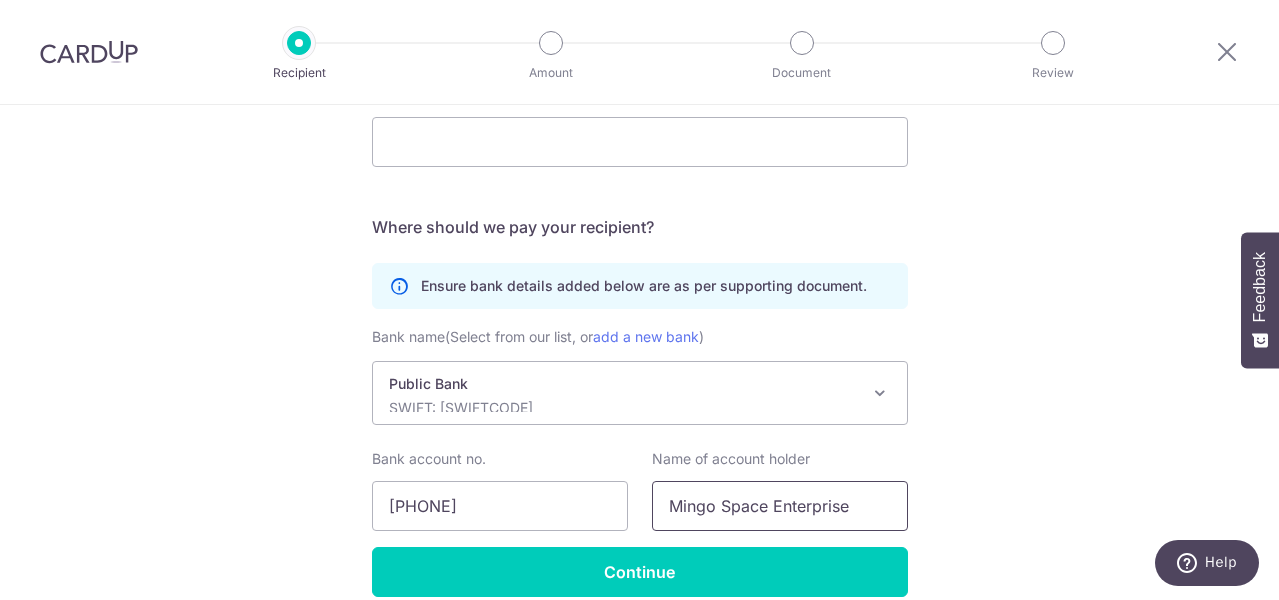 type on "Mingo Space Enterprise" 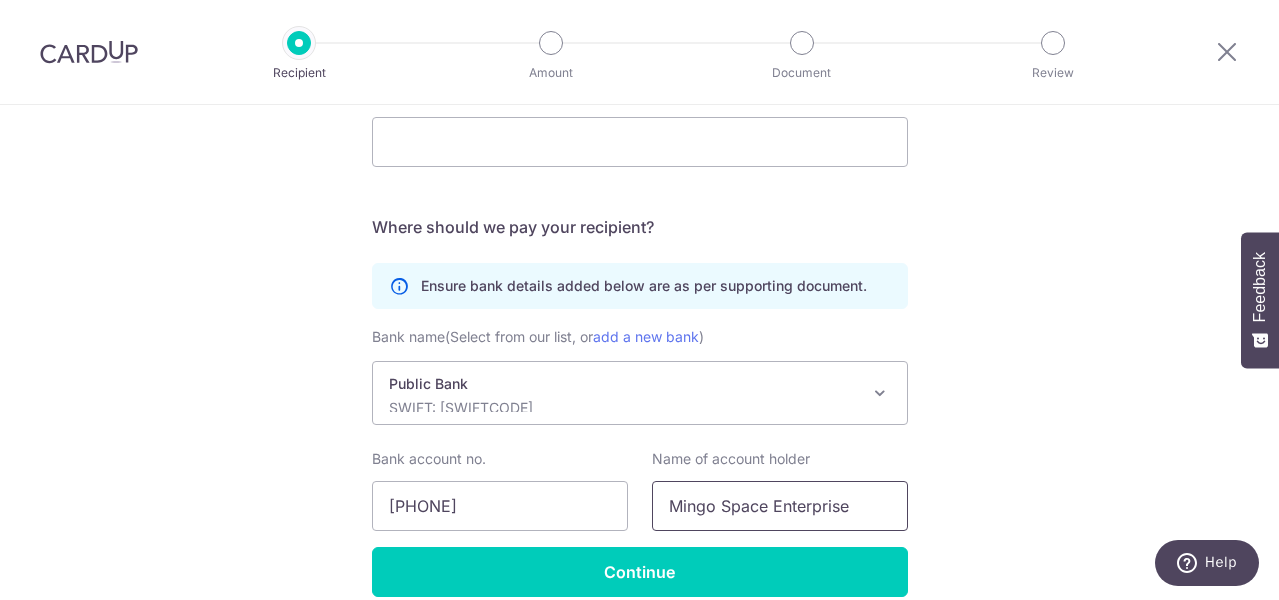 scroll, scrollTop: 1183, scrollLeft: 0, axis: vertical 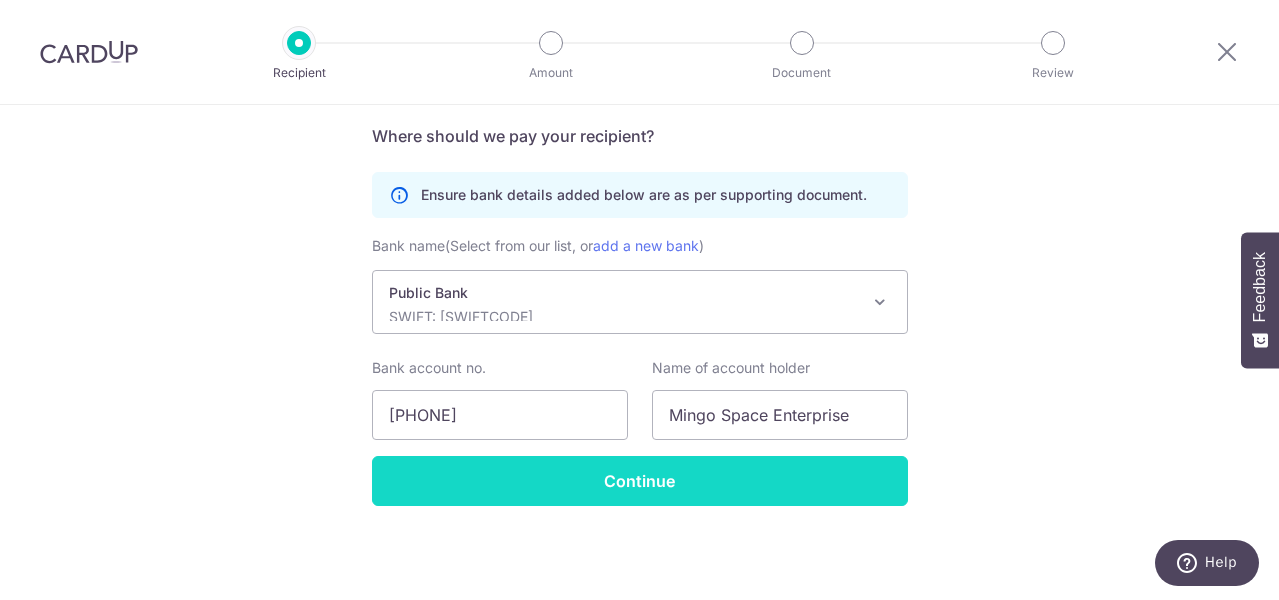 click on "Continue" at bounding box center [640, 481] 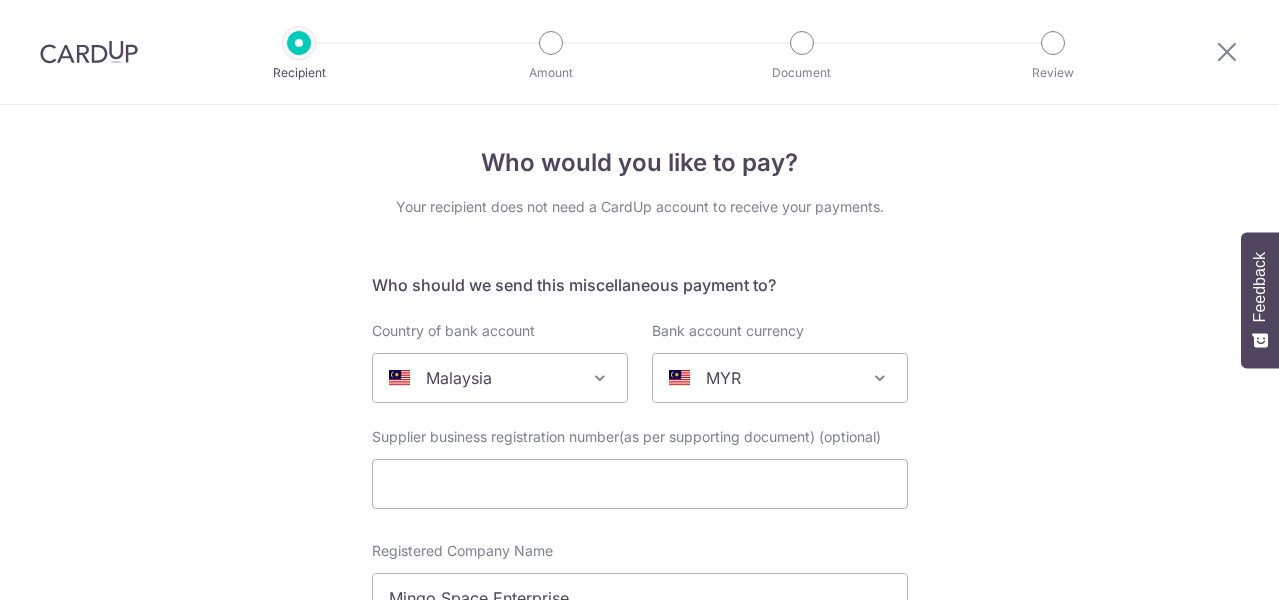select on "46" 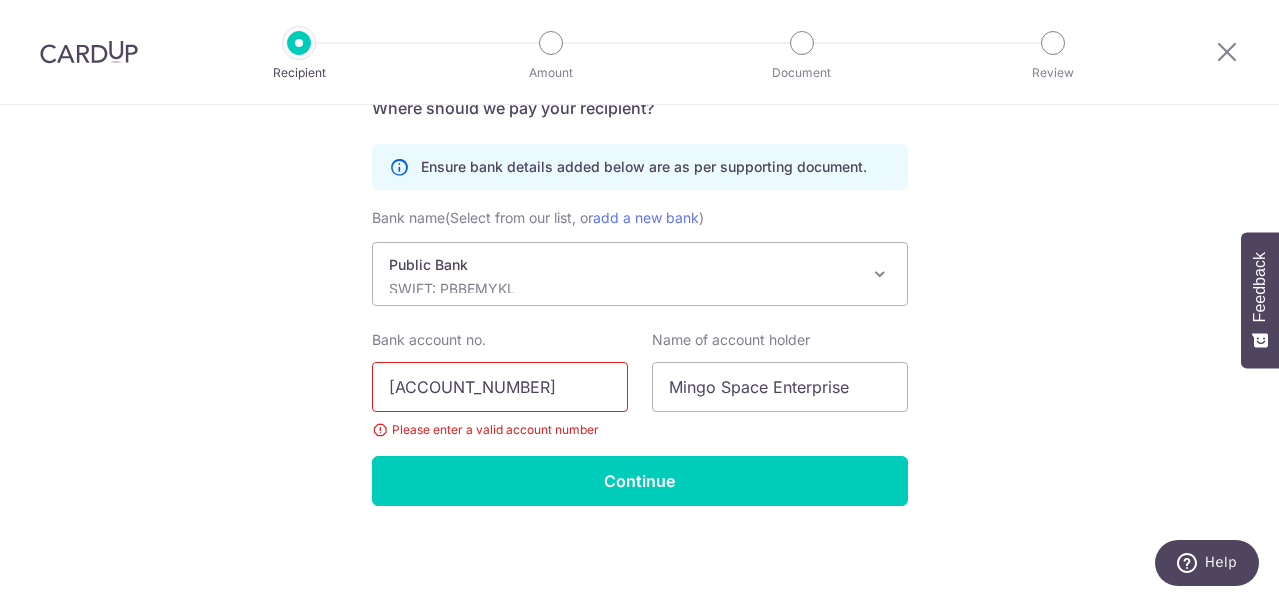 click on "3996992605" at bounding box center (500, 387) 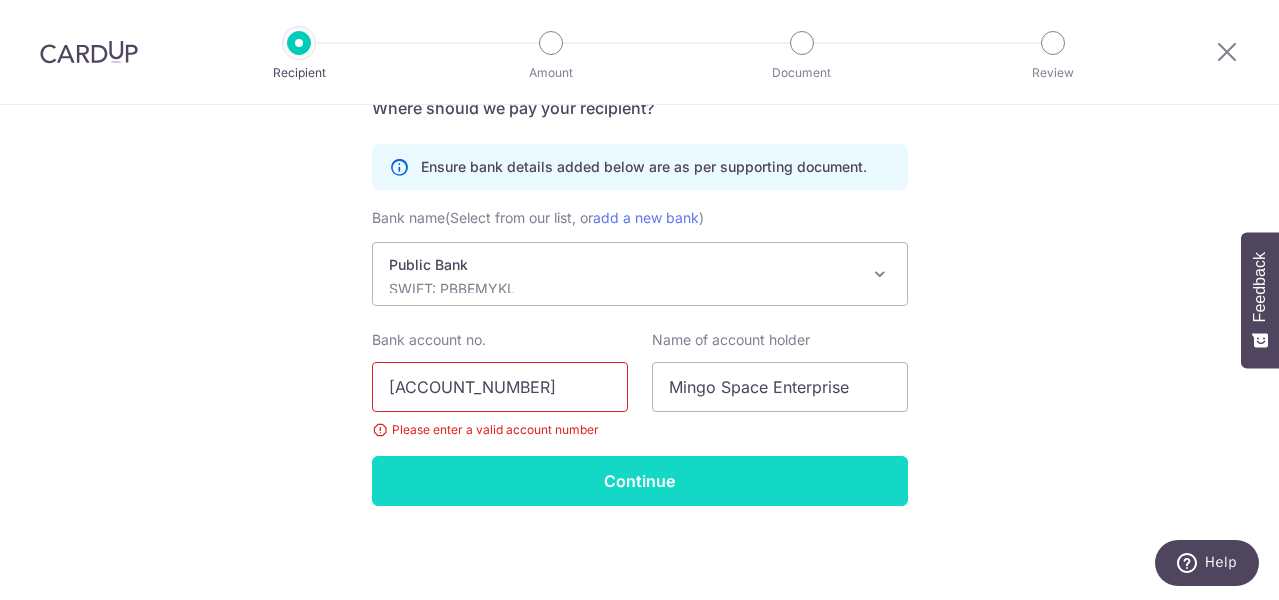 type on "399 699 2605" 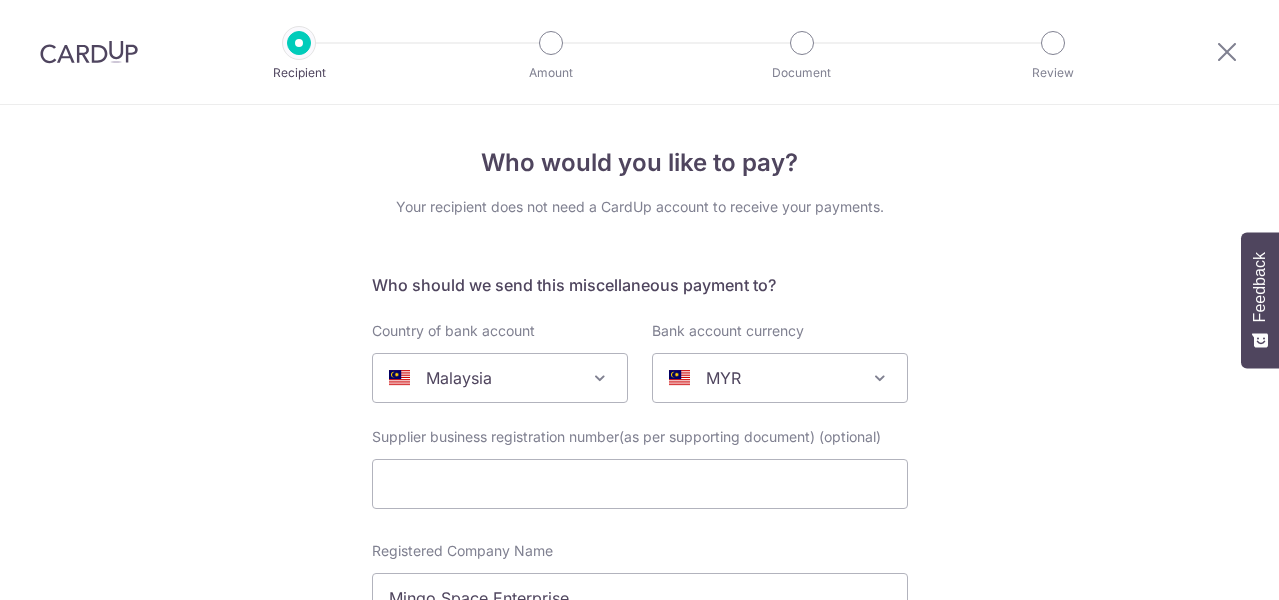 select on "46" 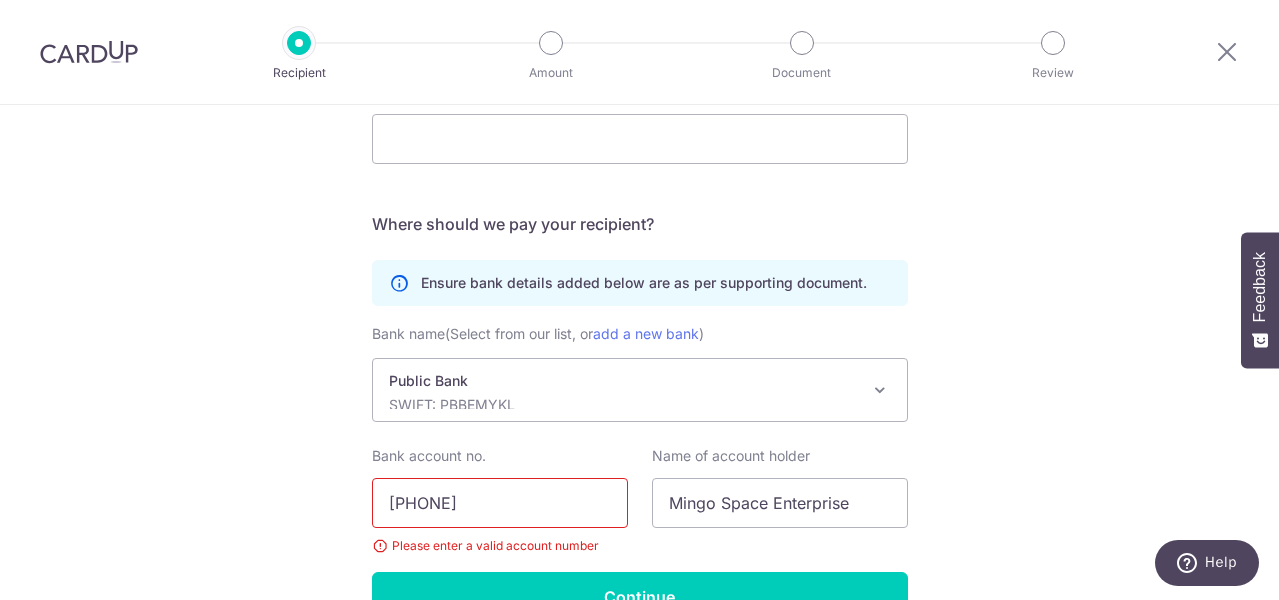 scroll, scrollTop: 1211, scrollLeft: 0, axis: vertical 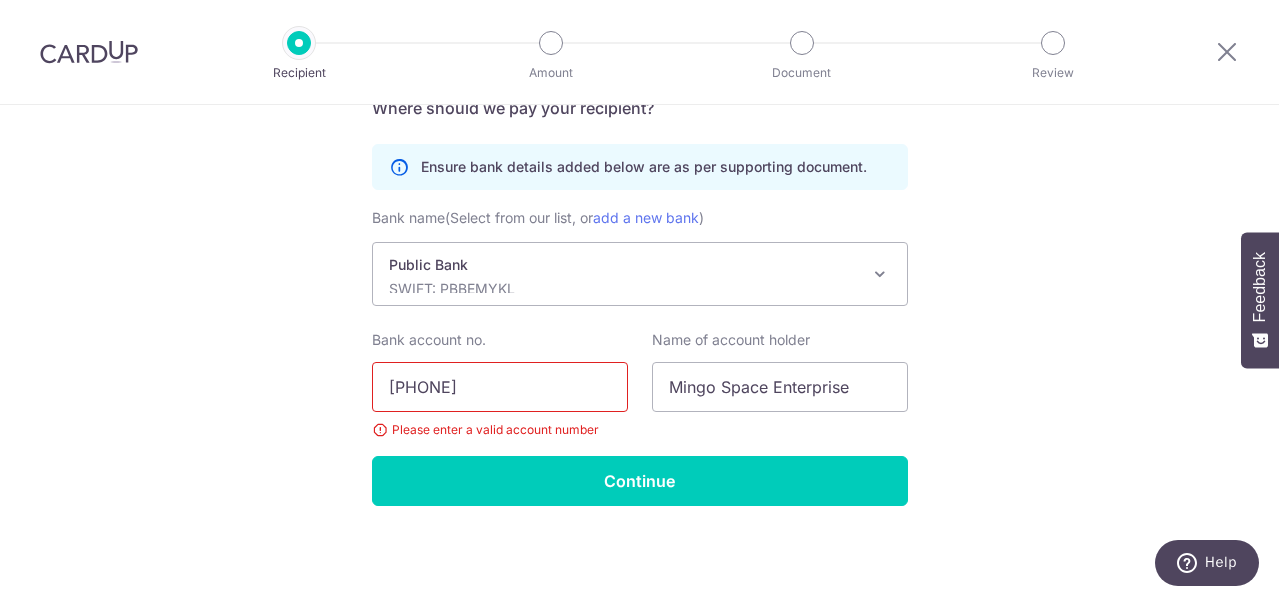 click on "[ACCOUNT_NUMBER]" at bounding box center [500, 387] 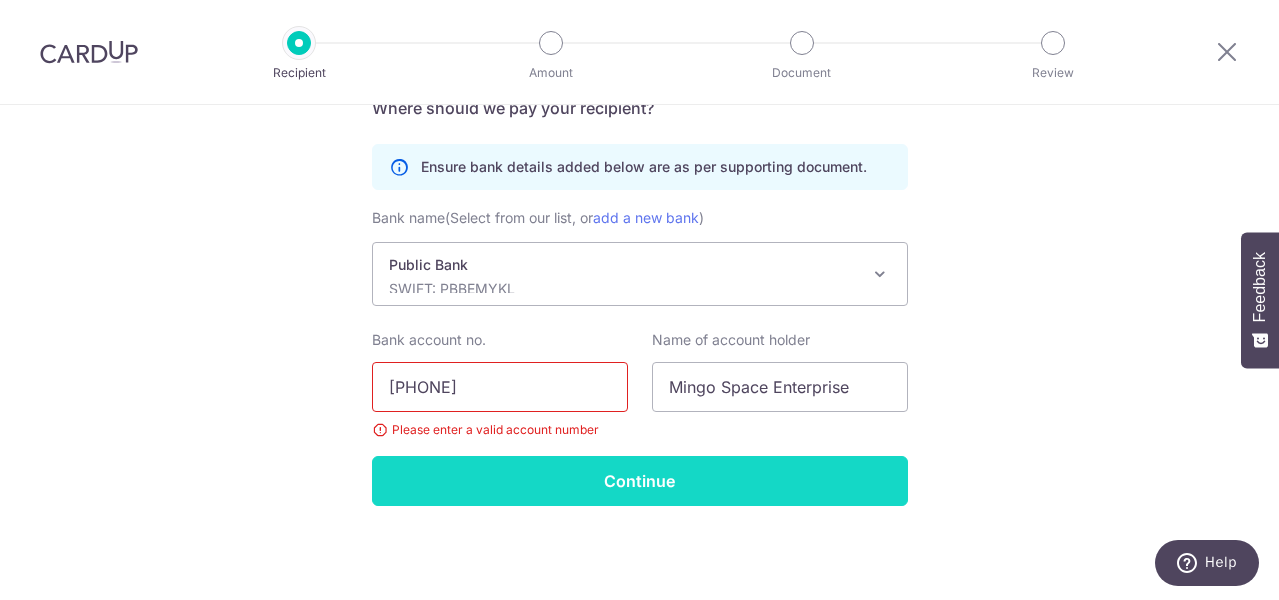 type on "[ACCOUNT_NUMBER]" 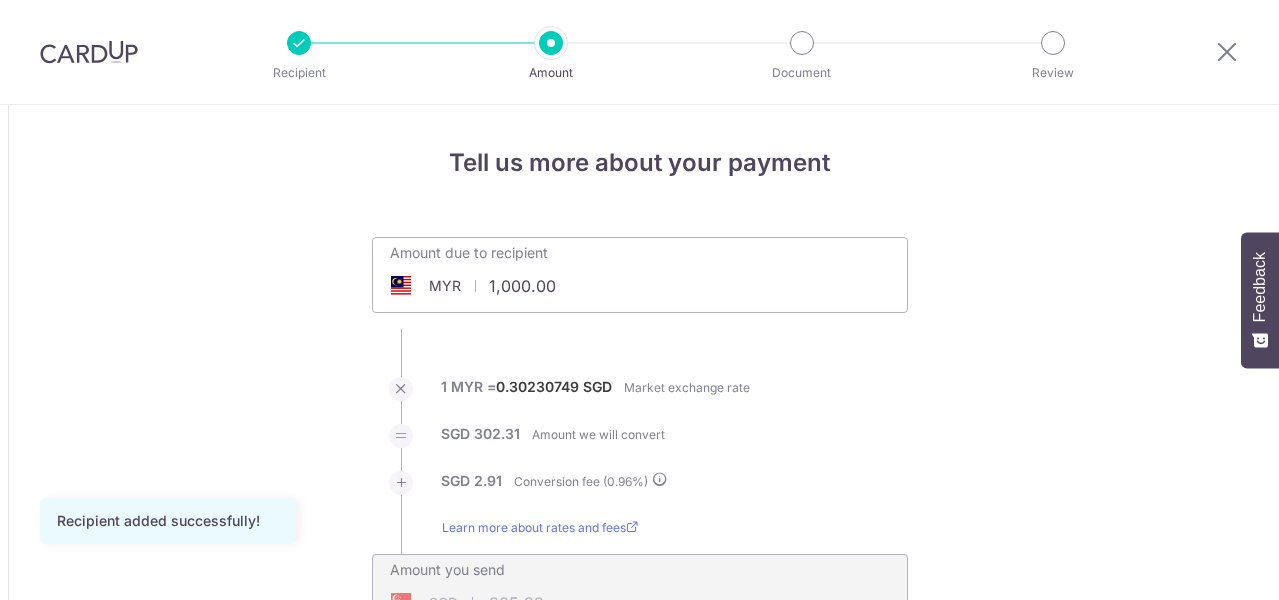 scroll, scrollTop: 0, scrollLeft: 0, axis: both 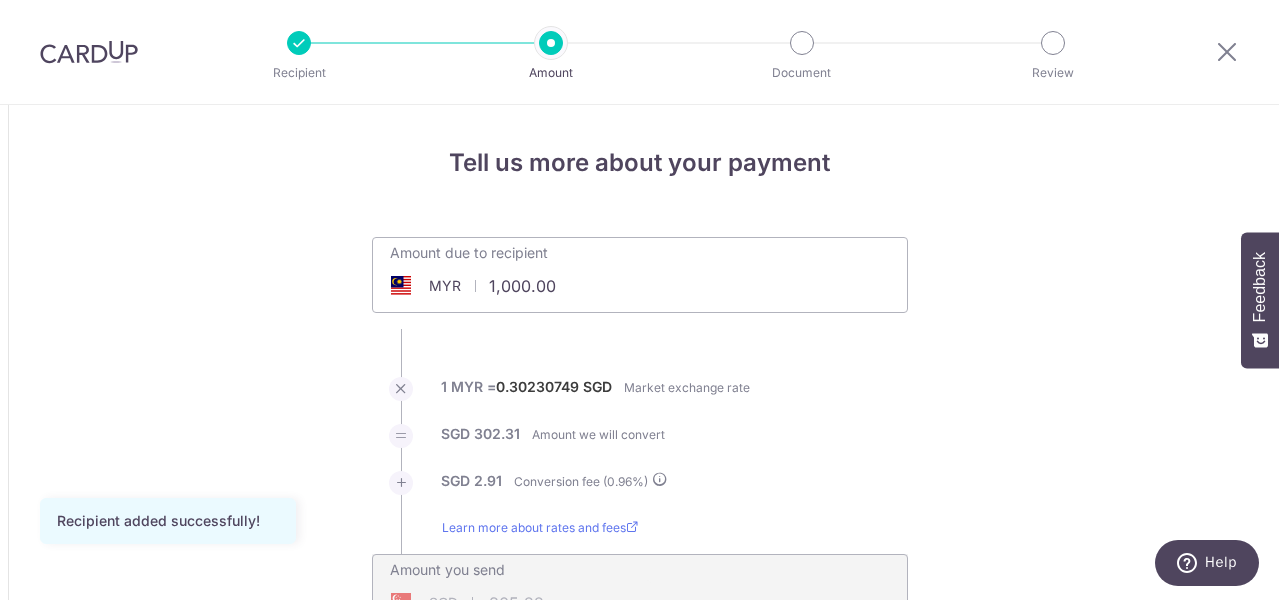 drag, startPoint x: 559, startPoint y: 277, endPoint x: 461, endPoint y: 277, distance: 98 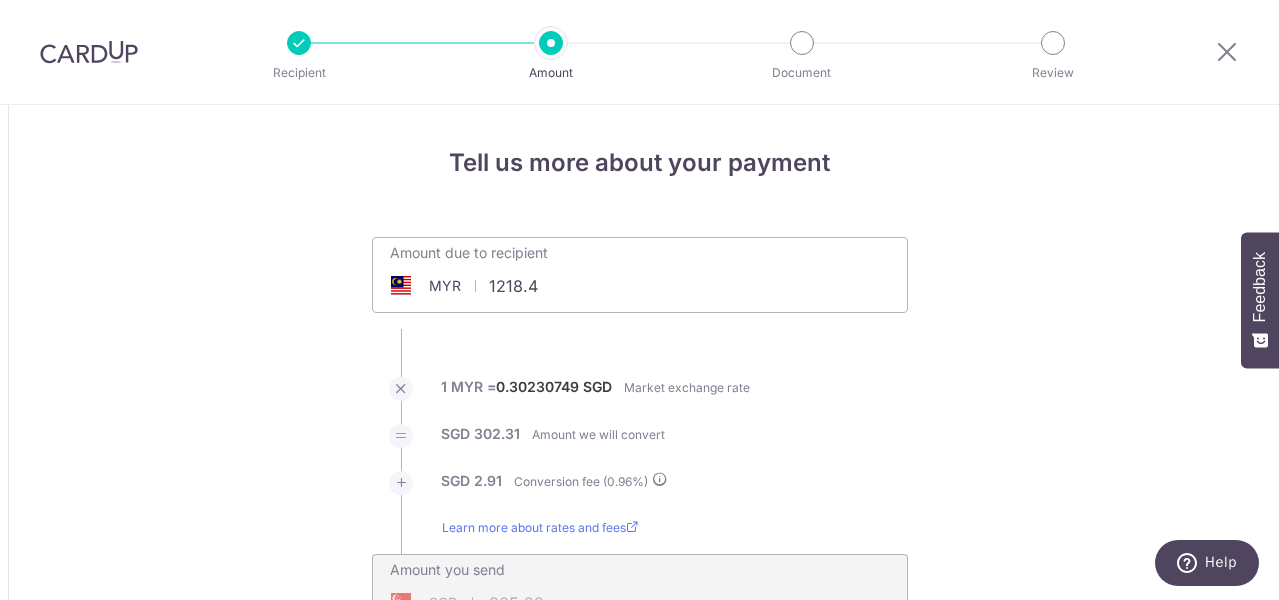 click on "Tell us more about your payment
Amount due to recipient
MYR
1218.4
1000
1 MYR =  0.30230749   SGD
Market exchange rate
SGD
302.31
Amount we will convert
SGD" at bounding box center (639, 1285) 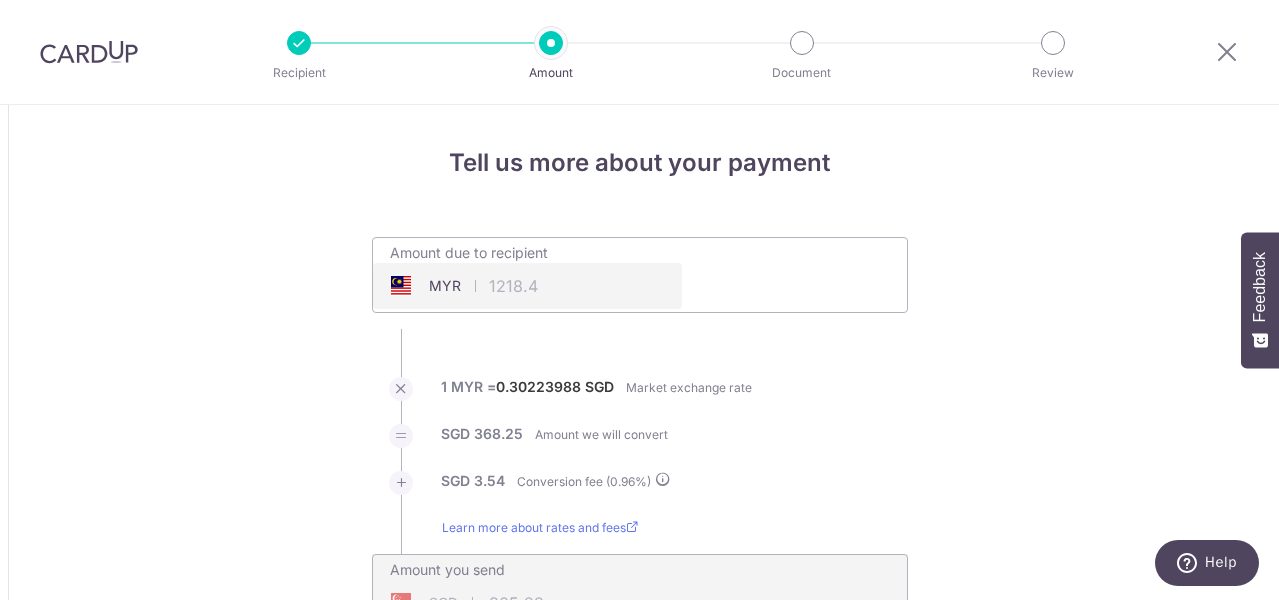type on "1,218.40" 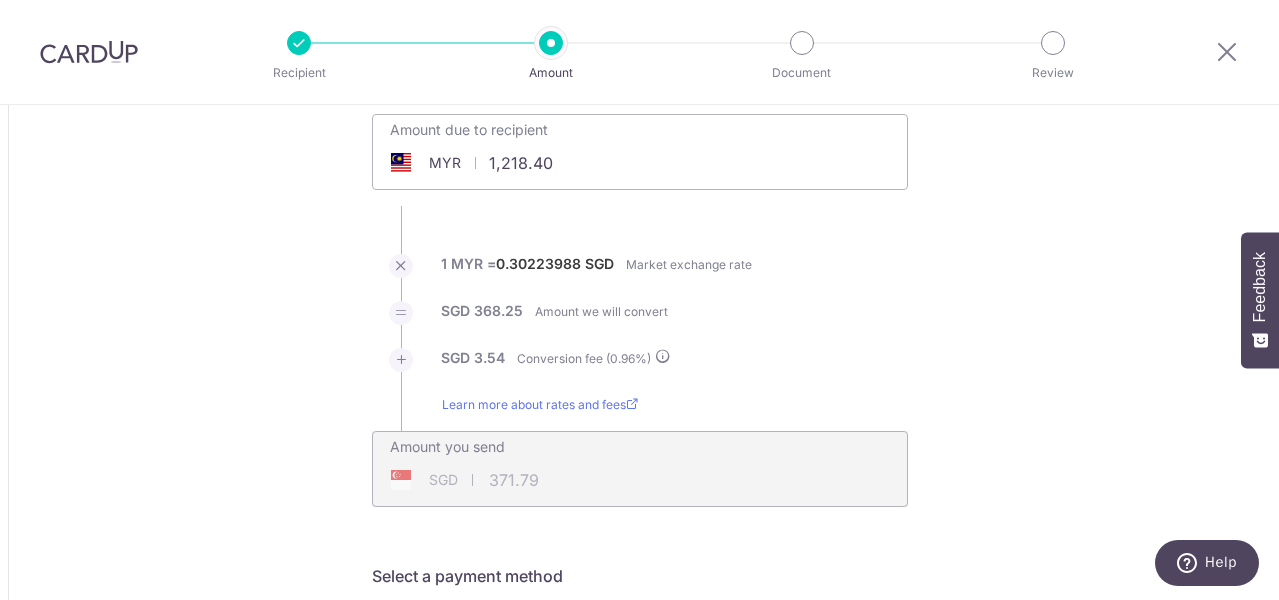 scroll, scrollTop: 130, scrollLeft: 0, axis: vertical 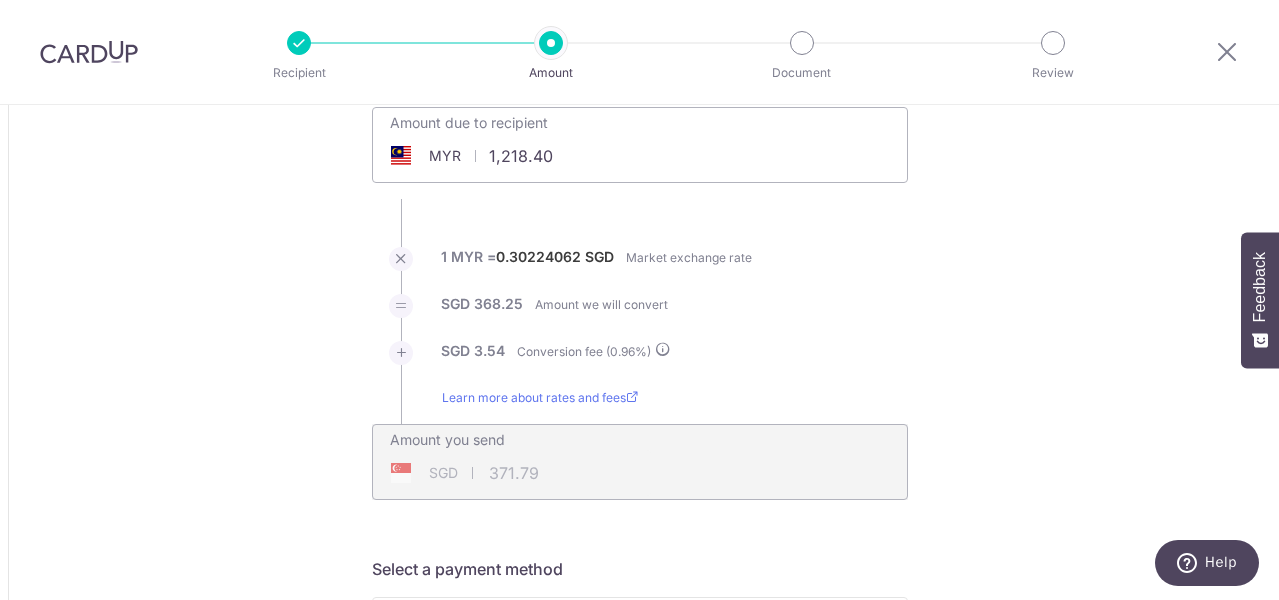 click on "1,218.40" at bounding box center (527, 156) 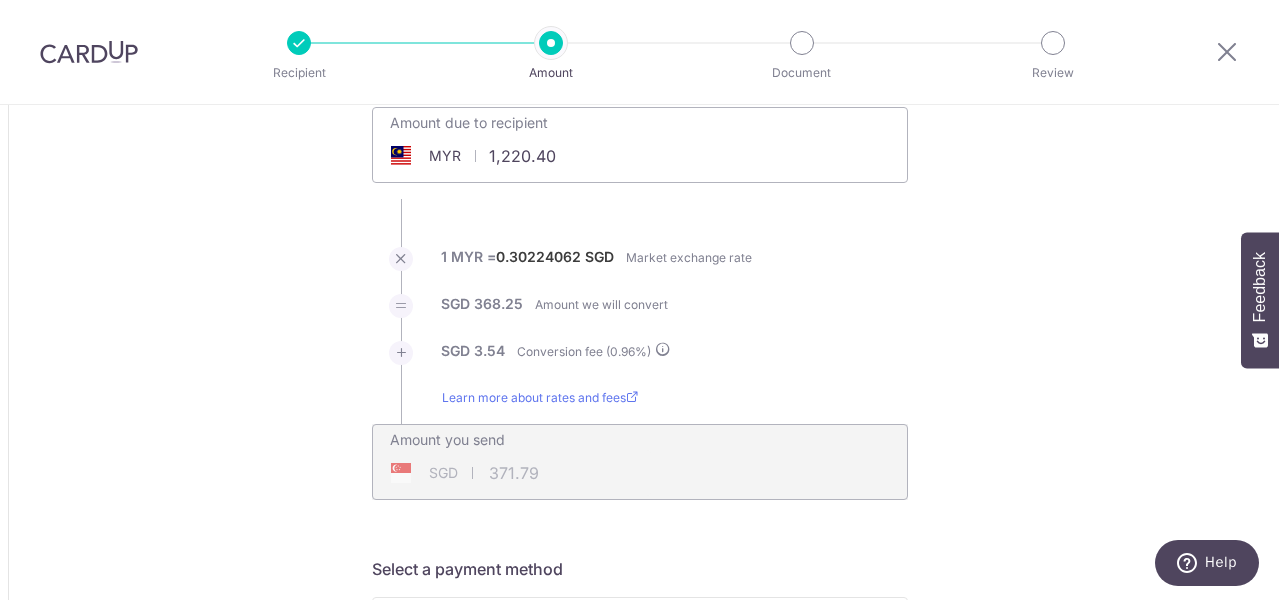 click on "Amount due to recipient
MYR
1,220.40
1218.4" at bounding box center (640, 145) 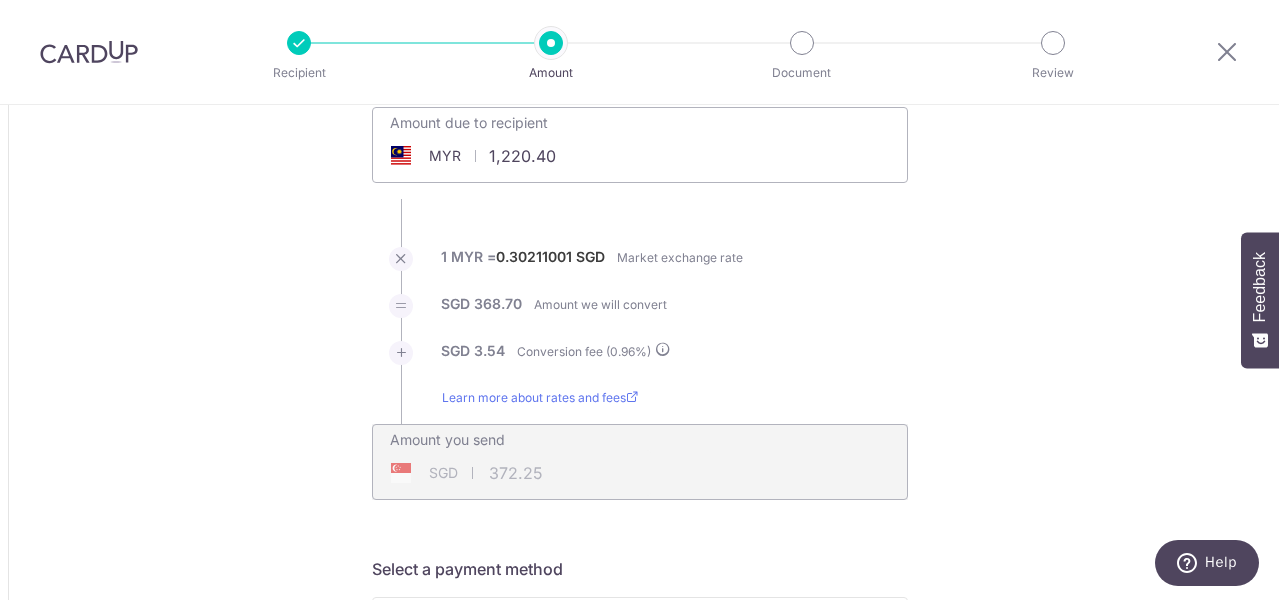 type on "372.25" 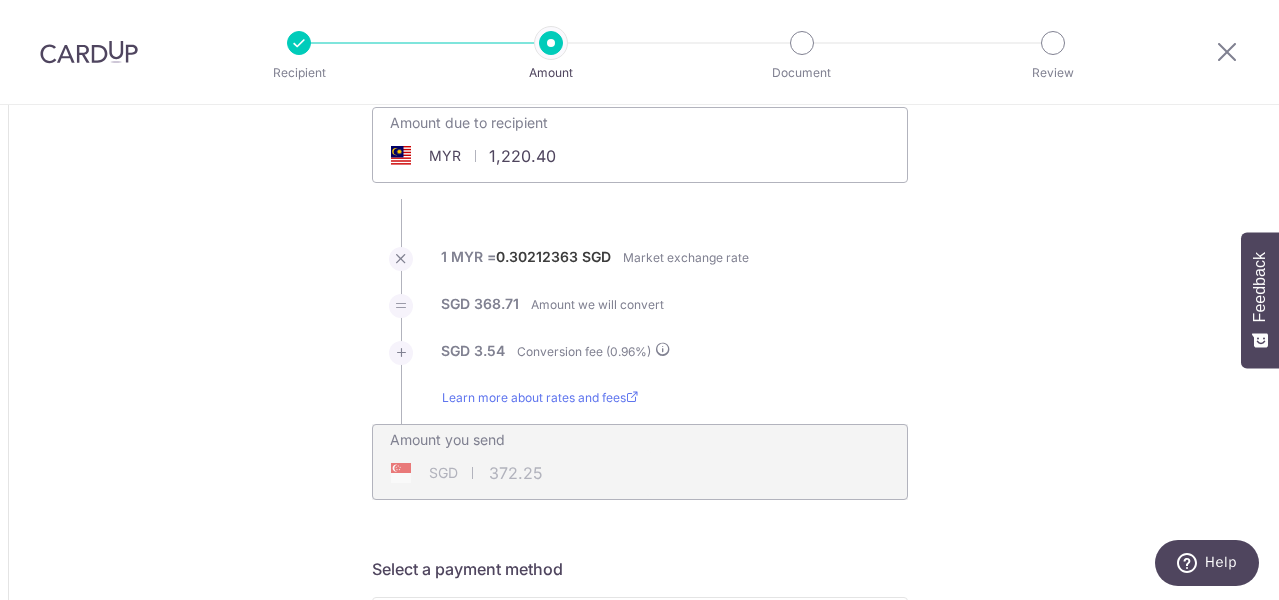 drag, startPoint x: 509, startPoint y: 156, endPoint x: 584, endPoint y: 160, distance: 75.10659 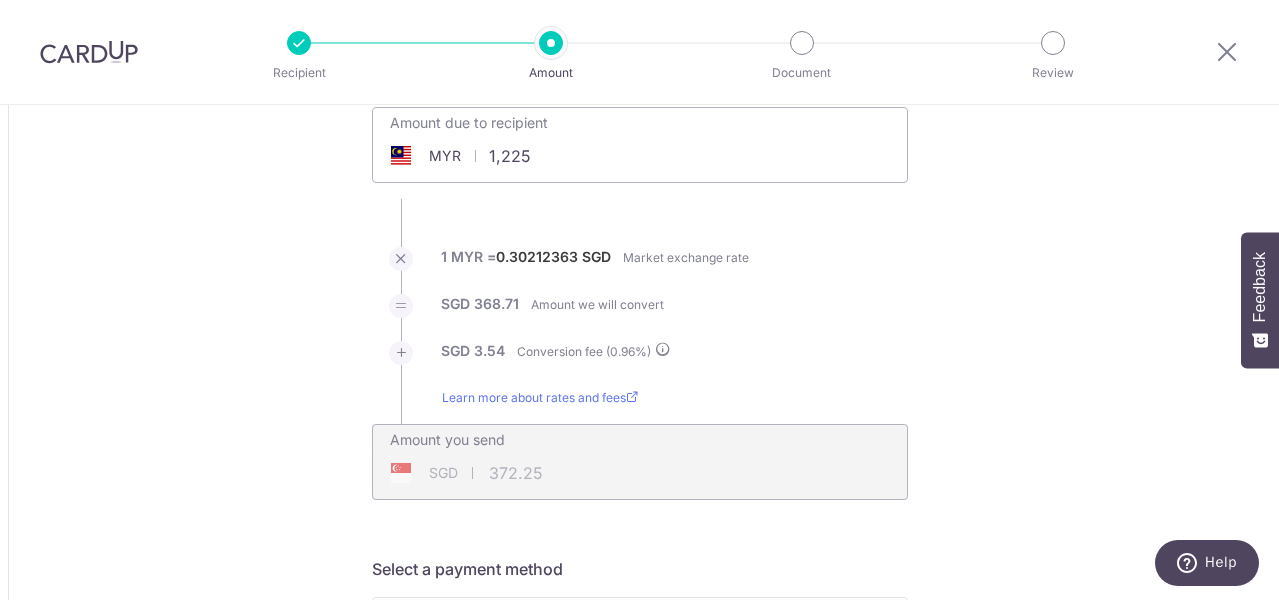 click on "SGD
3.54
Conversion fee ( 0.96 %)" at bounding box center (640, 364) 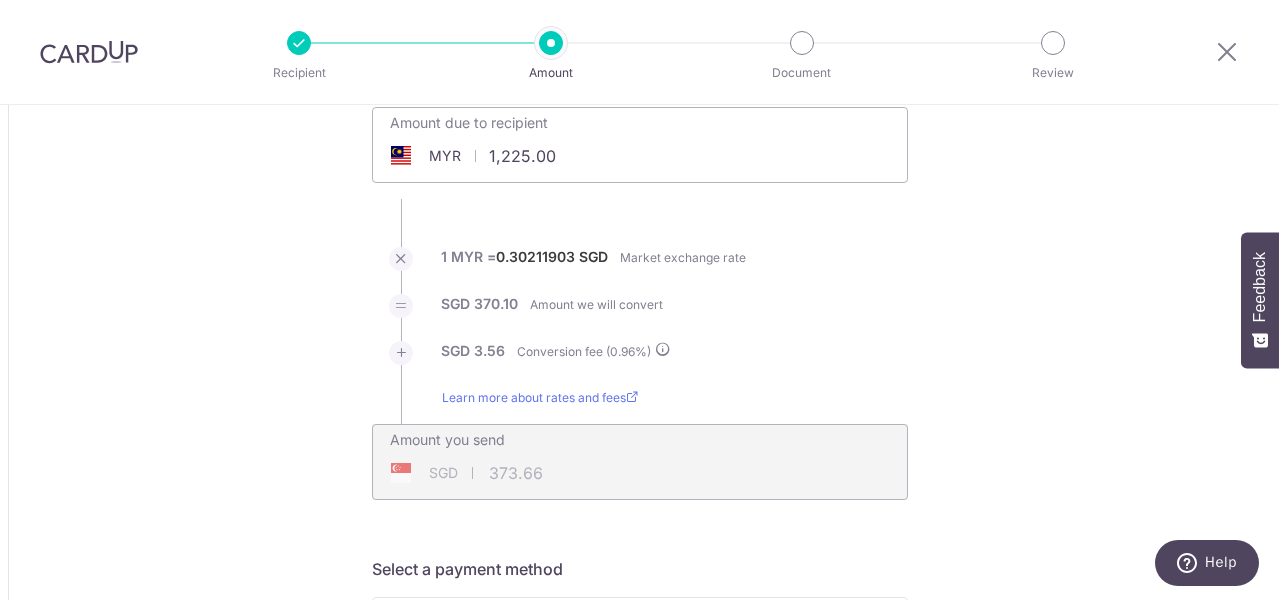 click on "1,225.00" at bounding box center [527, 156] 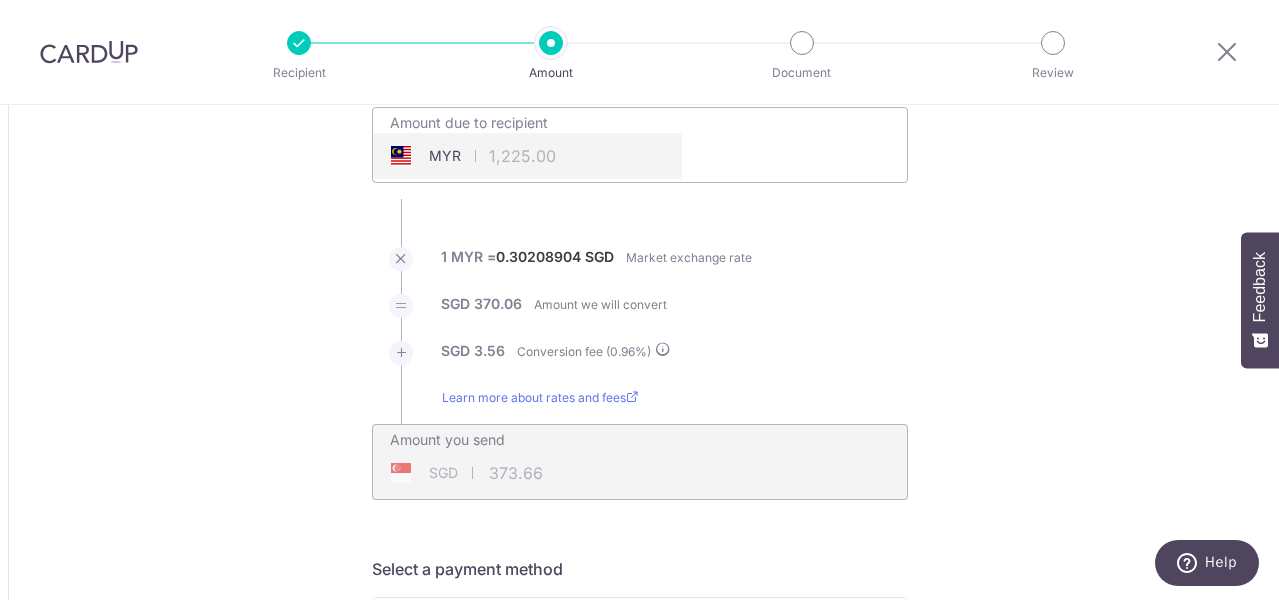 type on "1,225.00" 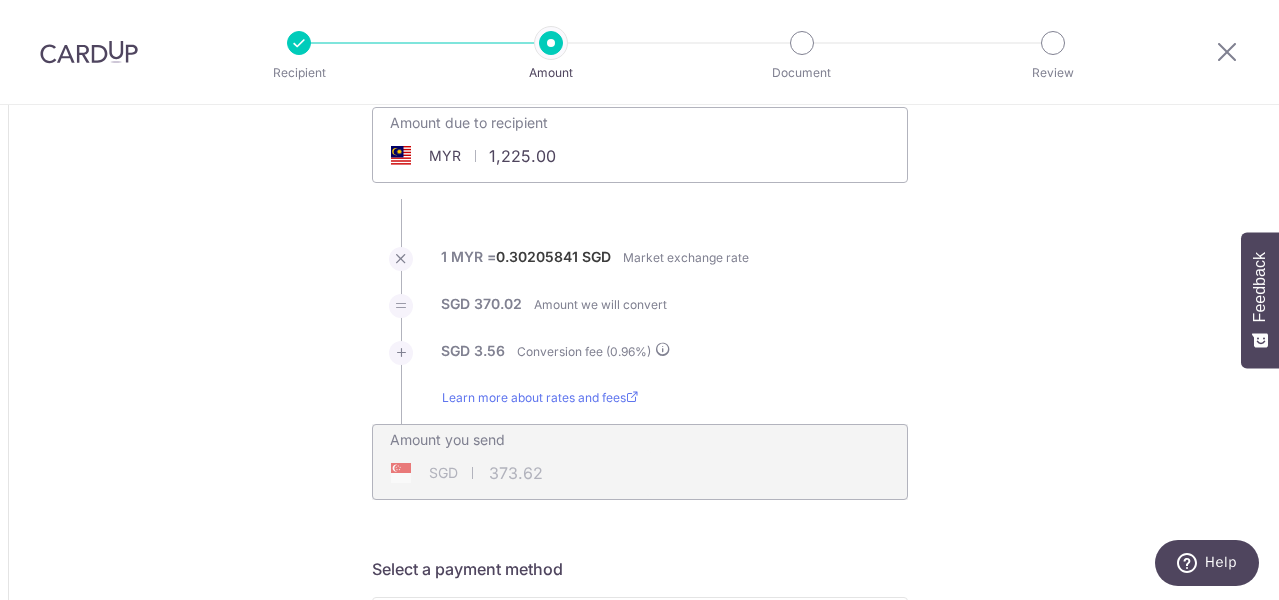 type on "373.62" 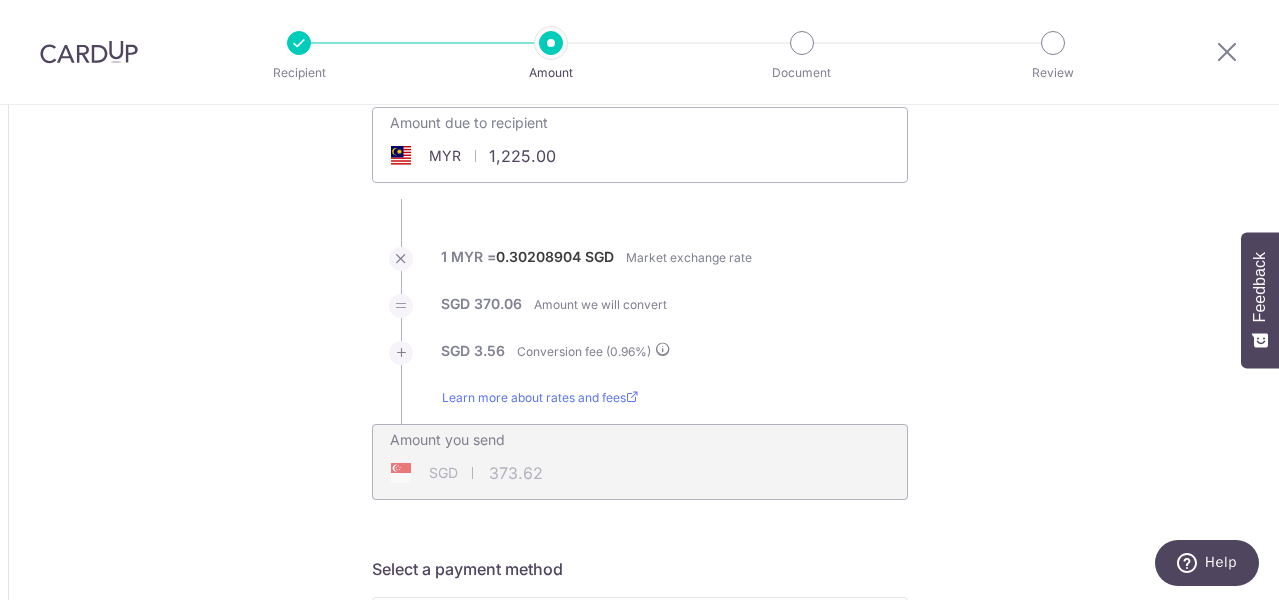 drag, startPoint x: 591, startPoint y: 171, endPoint x: 405, endPoint y: 171, distance: 186 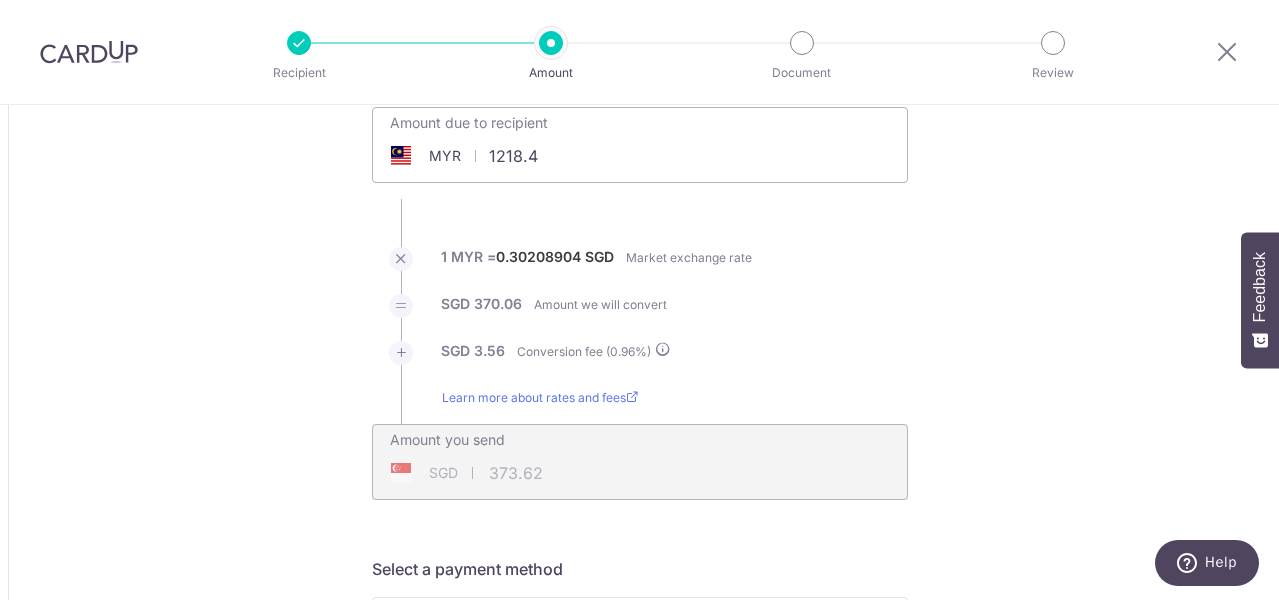 drag, startPoint x: 785, startPoint y: 315, endPoint x: 736, endPoint y: 255, distance: 77.46612 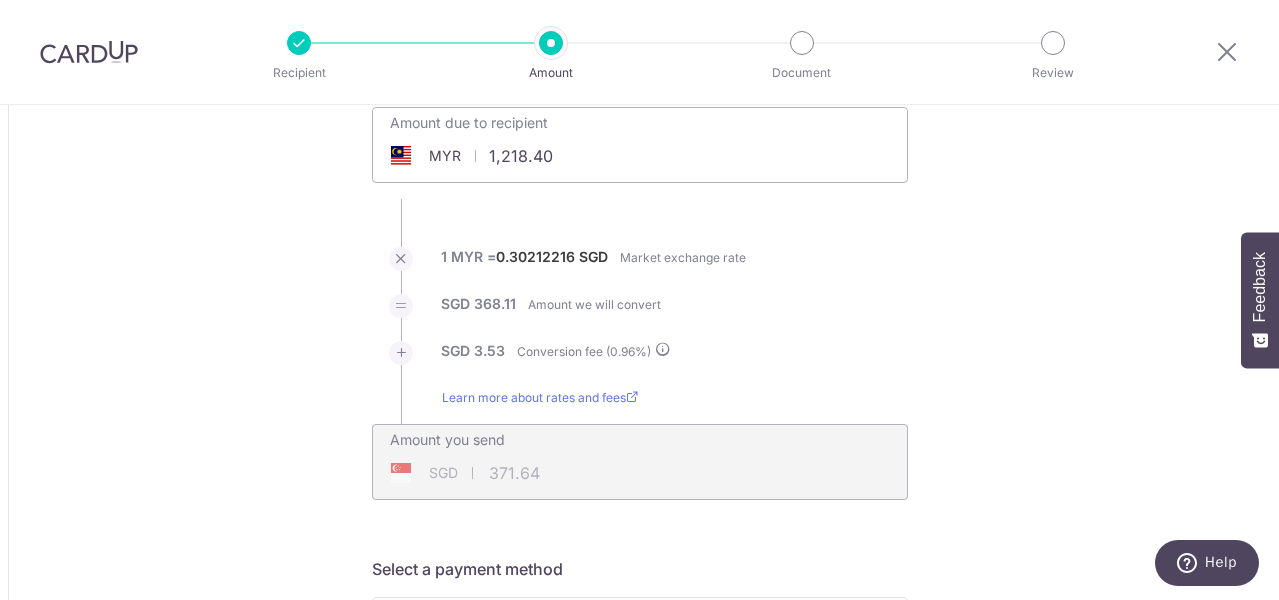 drag, startPoint x: 512, startPoint y: 153, endPoint x: 657, endPoint y: 155, distance: 145.0138 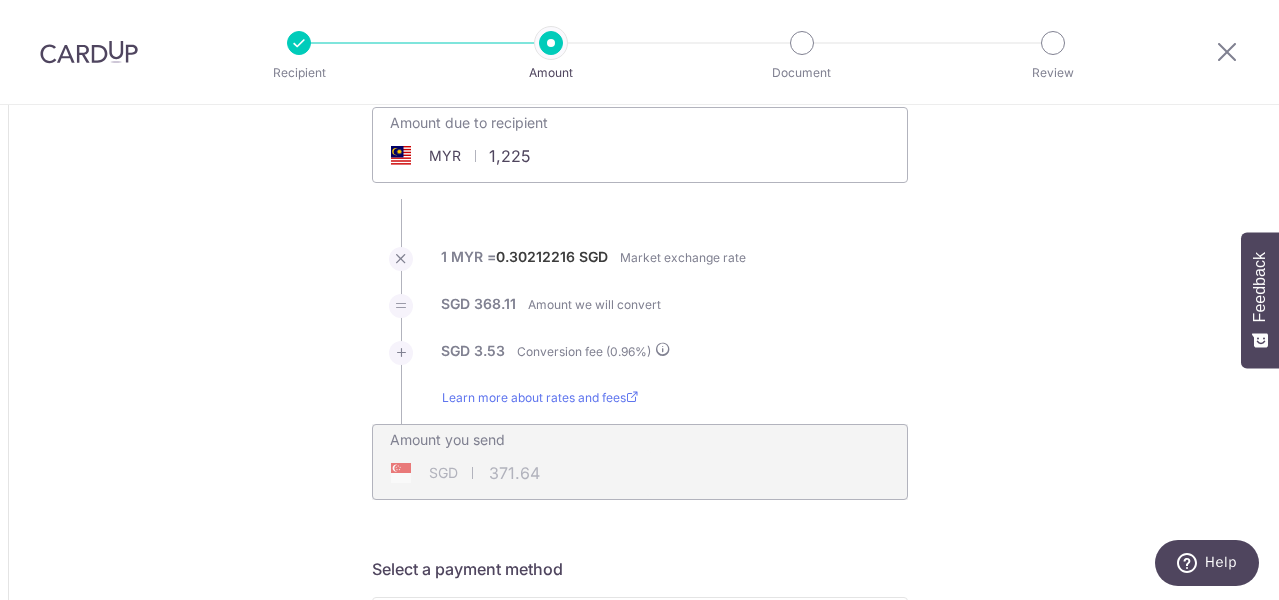 click on "1 MYR =  0.30212216   SGD
Market exchange rate" at bounding box center [640, 270] 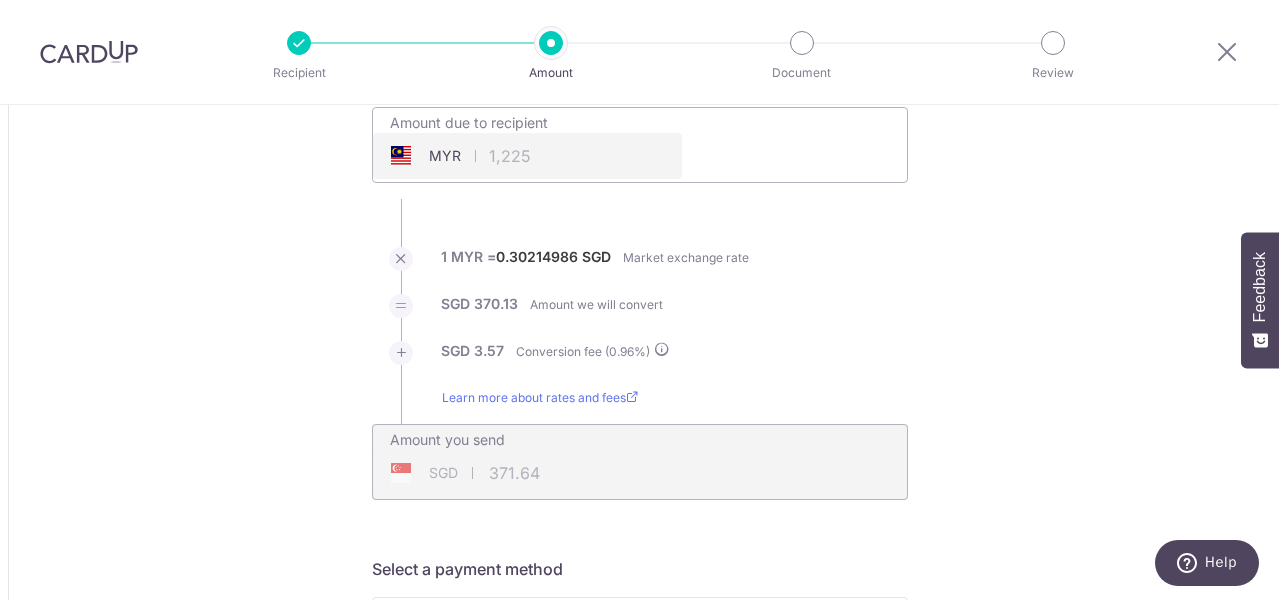 type on "1,225.00" 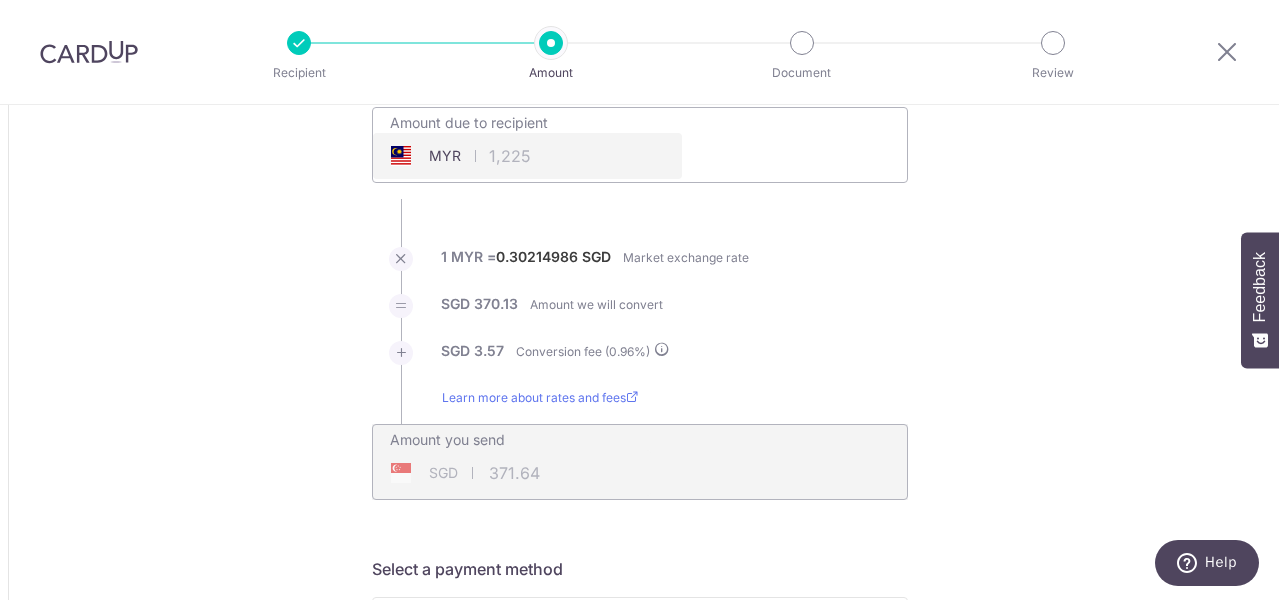 type on "373.70" 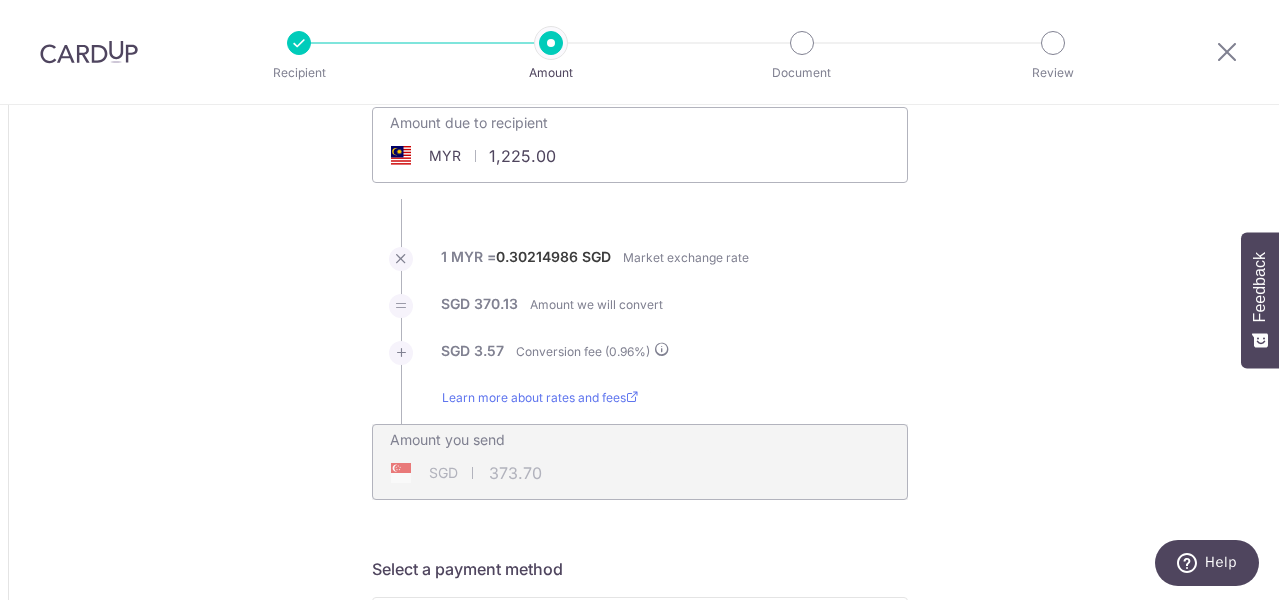 click on "1,225.00" at bounding box center (527, 156) 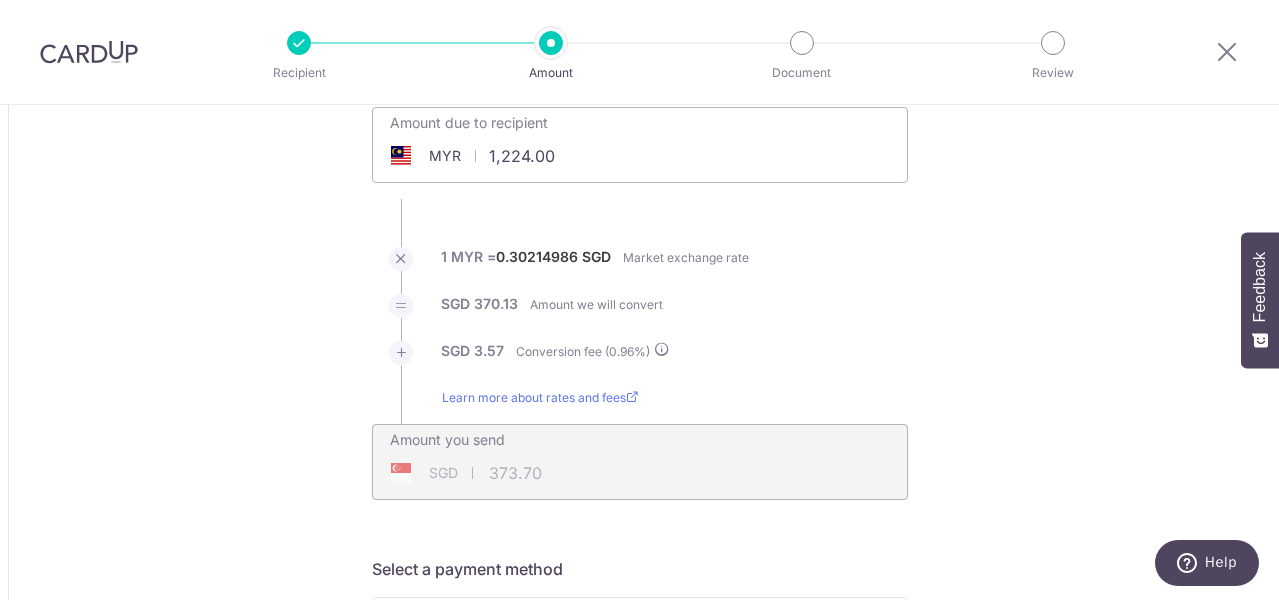 click on "SGD
370.13
Amount we will convert" at bounding box center (640, 317) 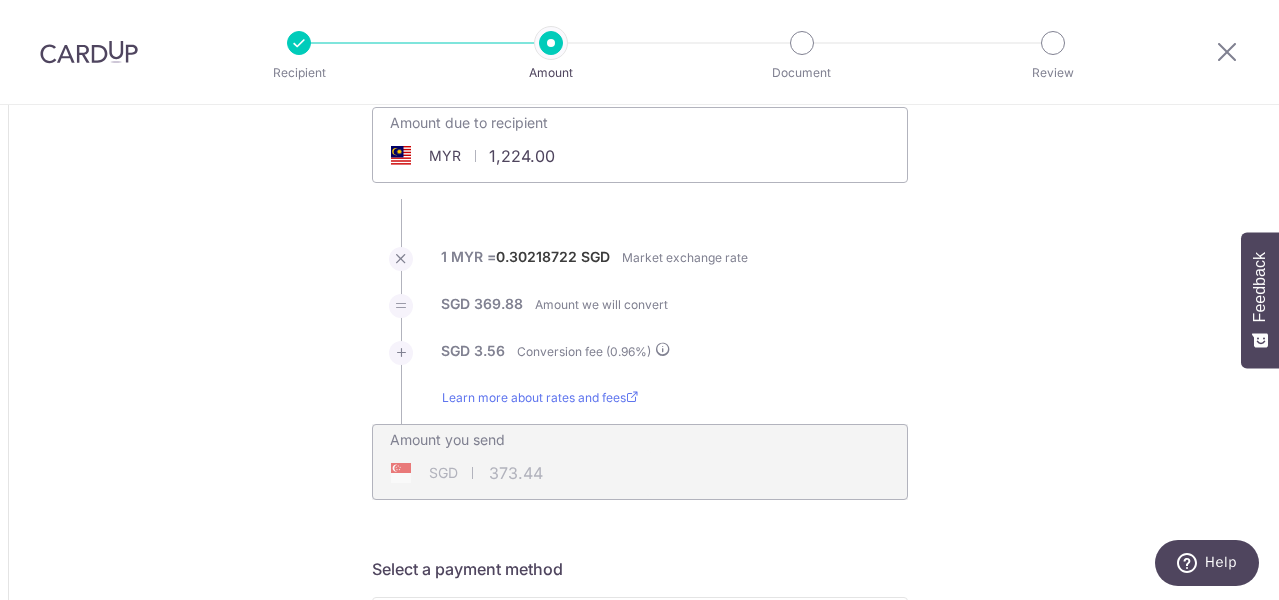 click on "1,224.00" at bounding box center (527, 156) 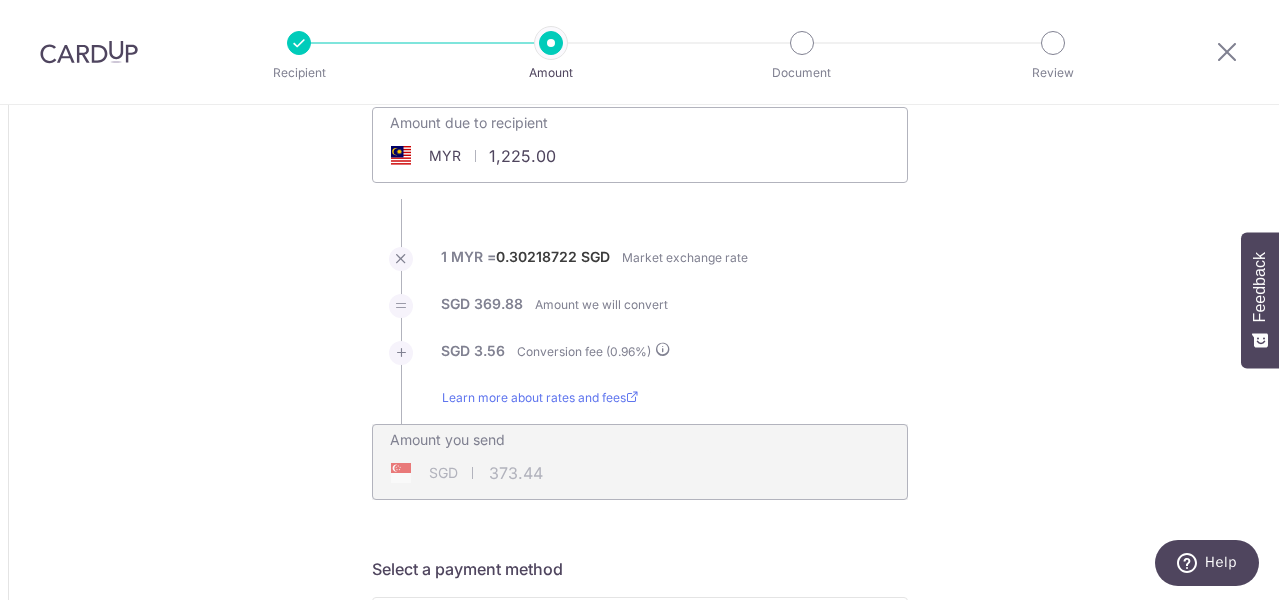 click on "Amount due to recipient
MYR
1,225.00
1224
1 MYR =  0.30218722   SGD
Market exchange rate
SGD
369.88
Amount we will convert
SGD" at bounding box center (640, 303) 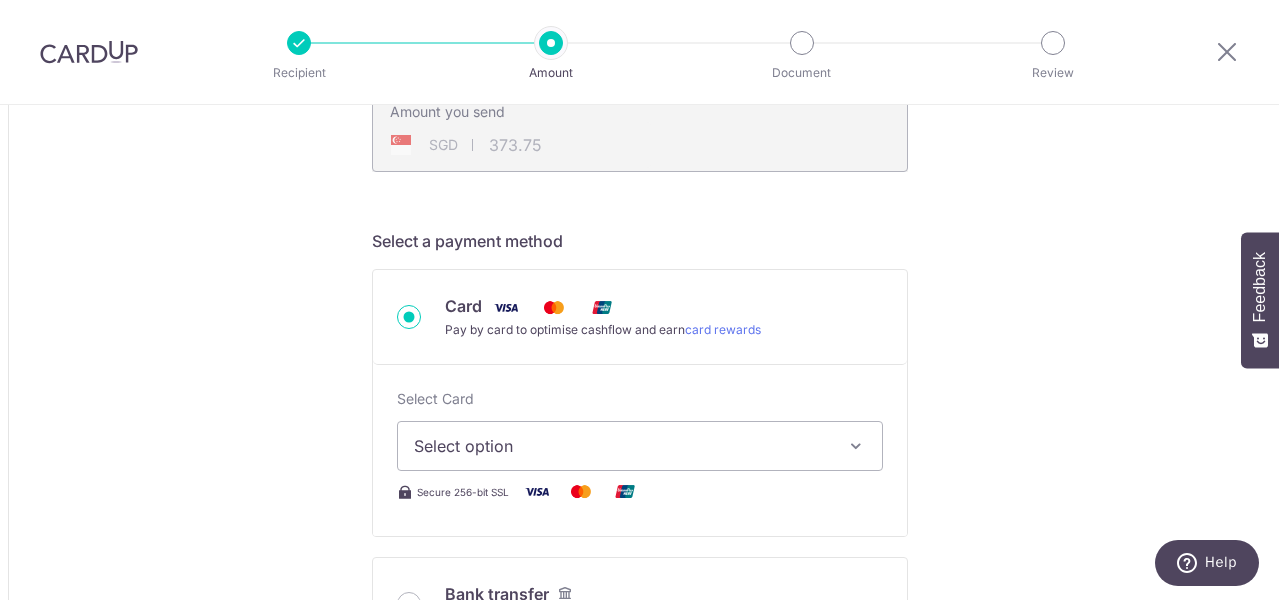 scroll, scrollTop: 507, scrollLeft: 0, axis: vertical 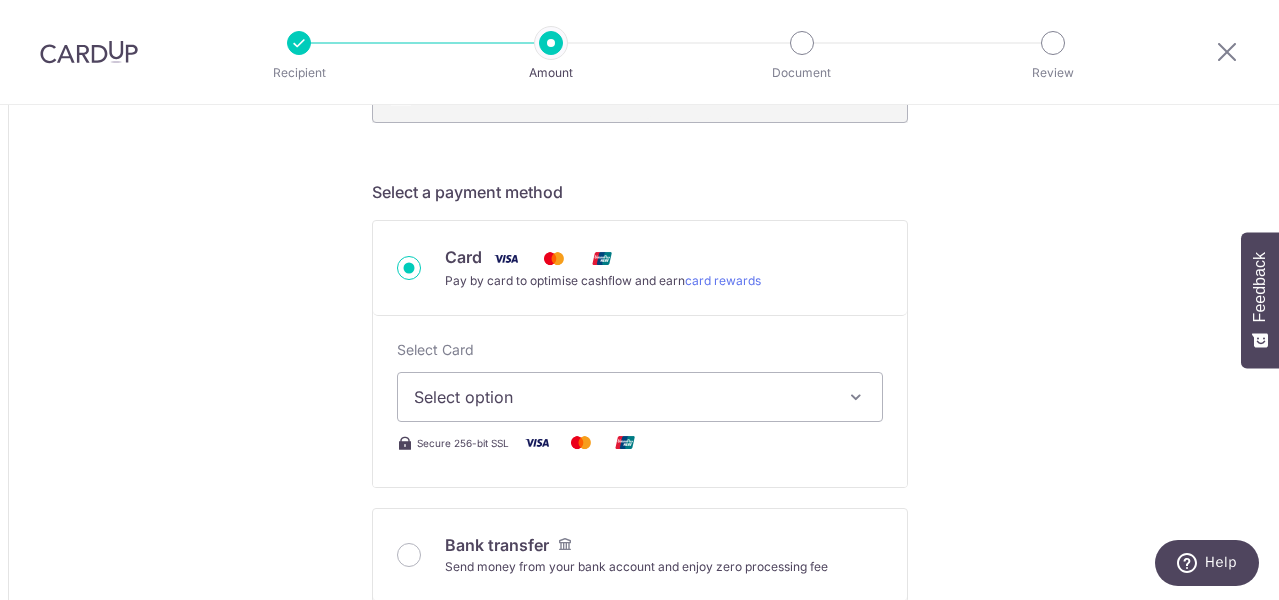click on "Select option" at bounding box center [622, 397] 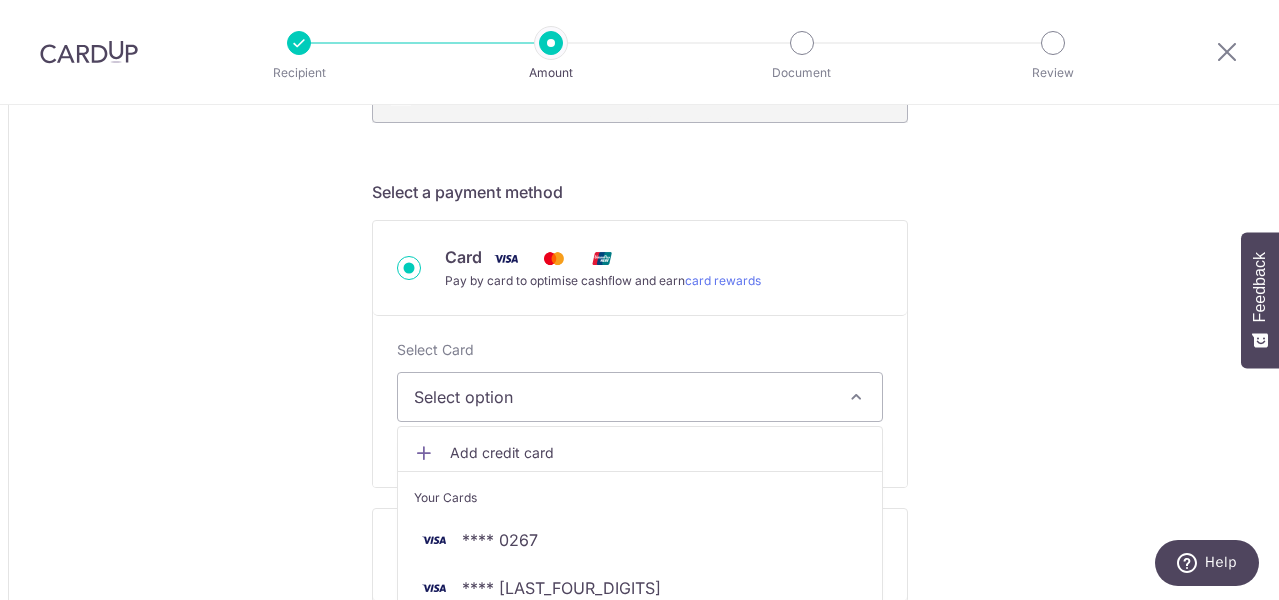 scroll, scrollTop: 575, scrollLeft: 0, axis: vertical 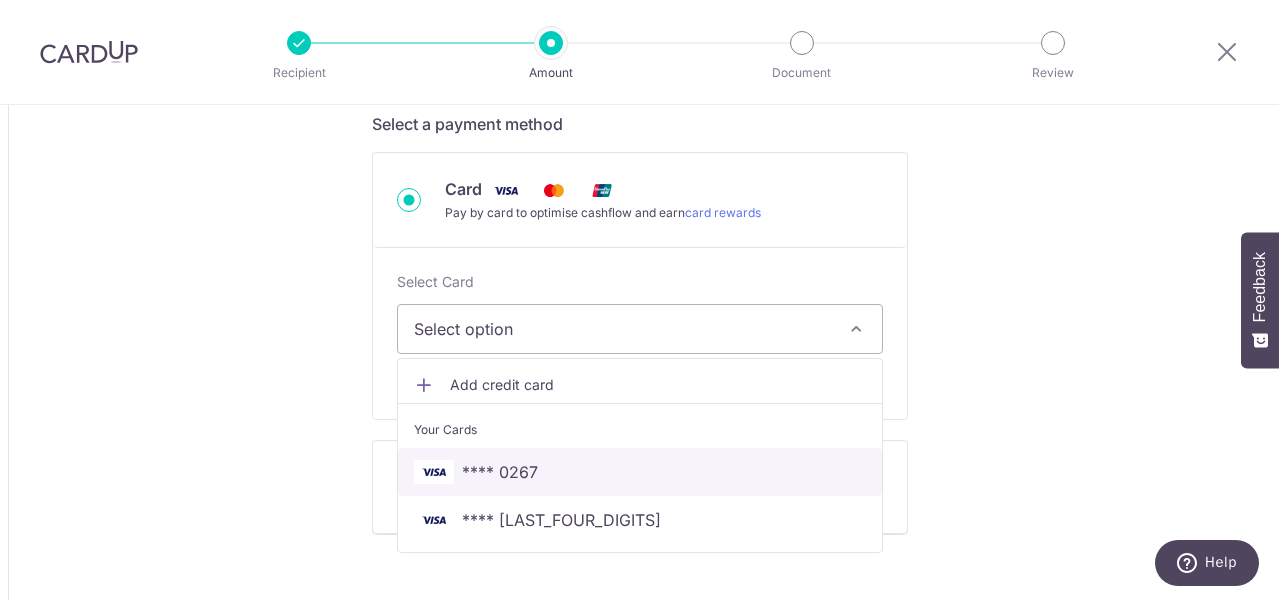 click on "**** 0267" at bounding box center (640, 472) 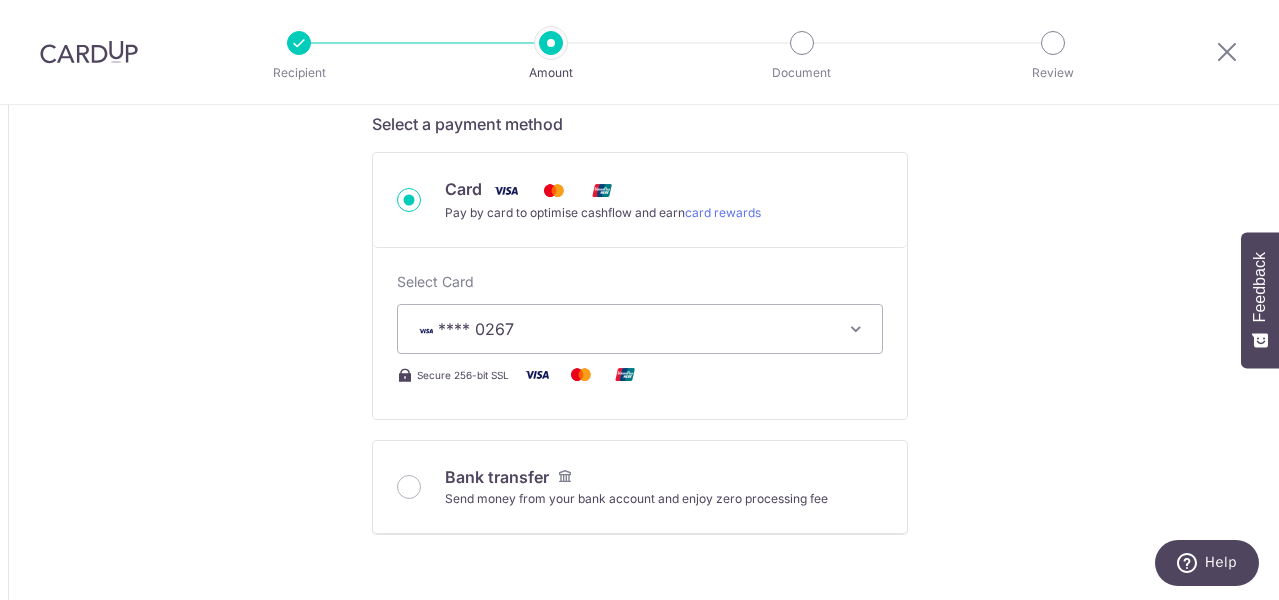type on "1,225.00" 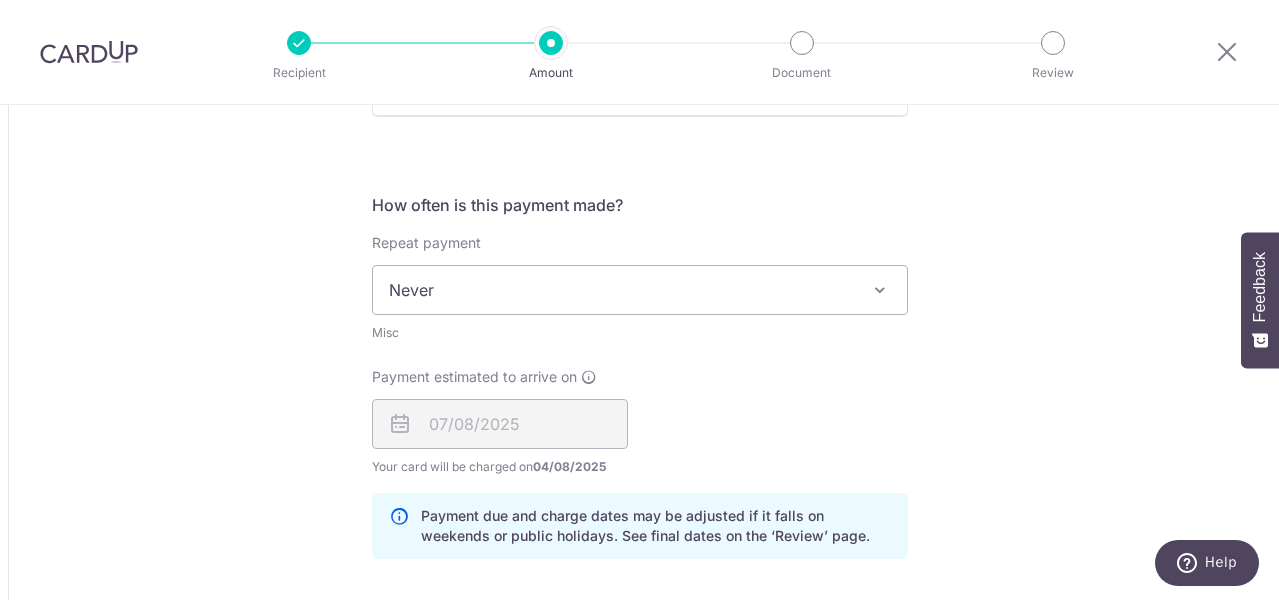 scroll, scrollTop: 804, scrollLeft: 0, axis: vertical 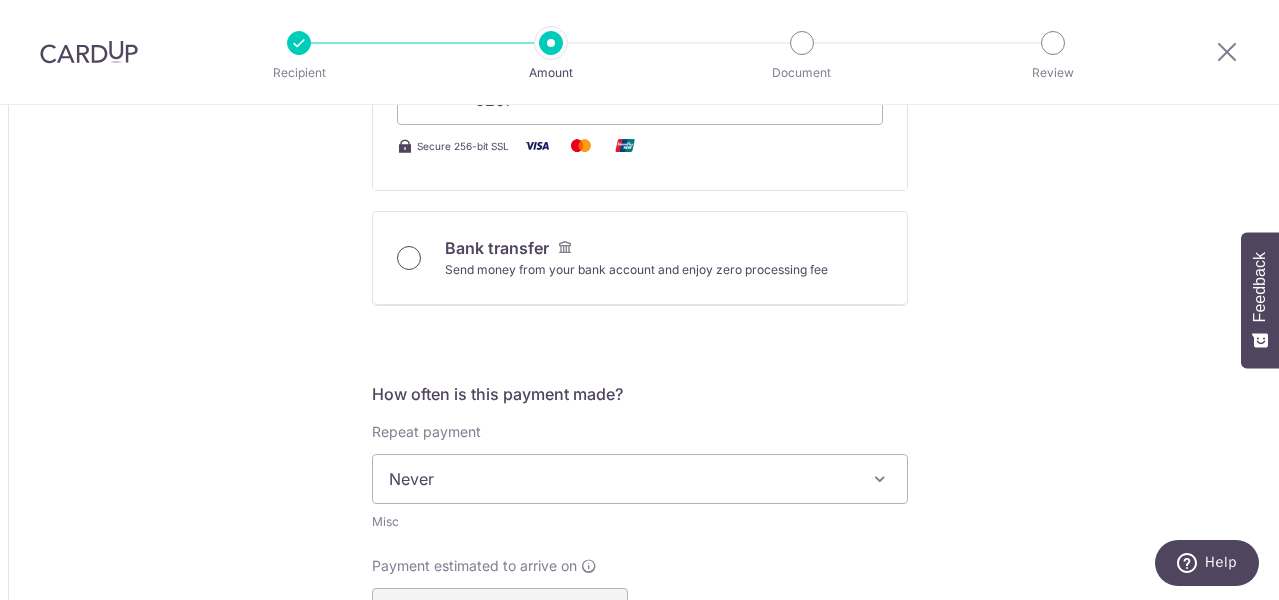 click on "Bank transfer
Send money from your bank account and enjoy zero processing fee" at bounding box center [409, 258] 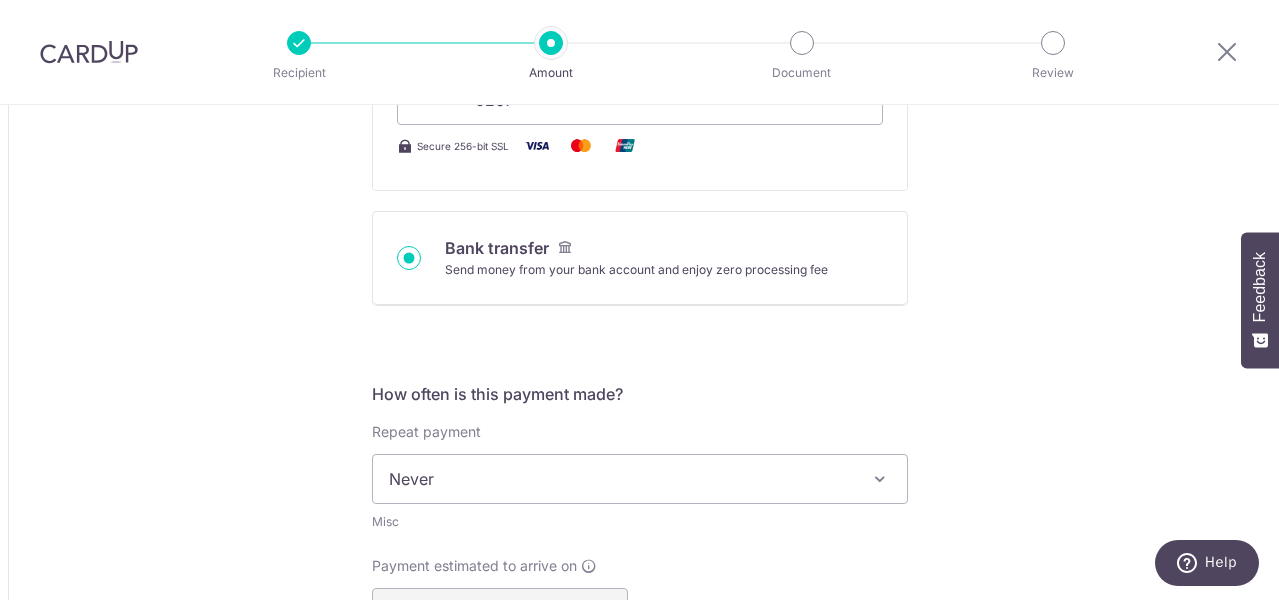 type on "1,225.00" 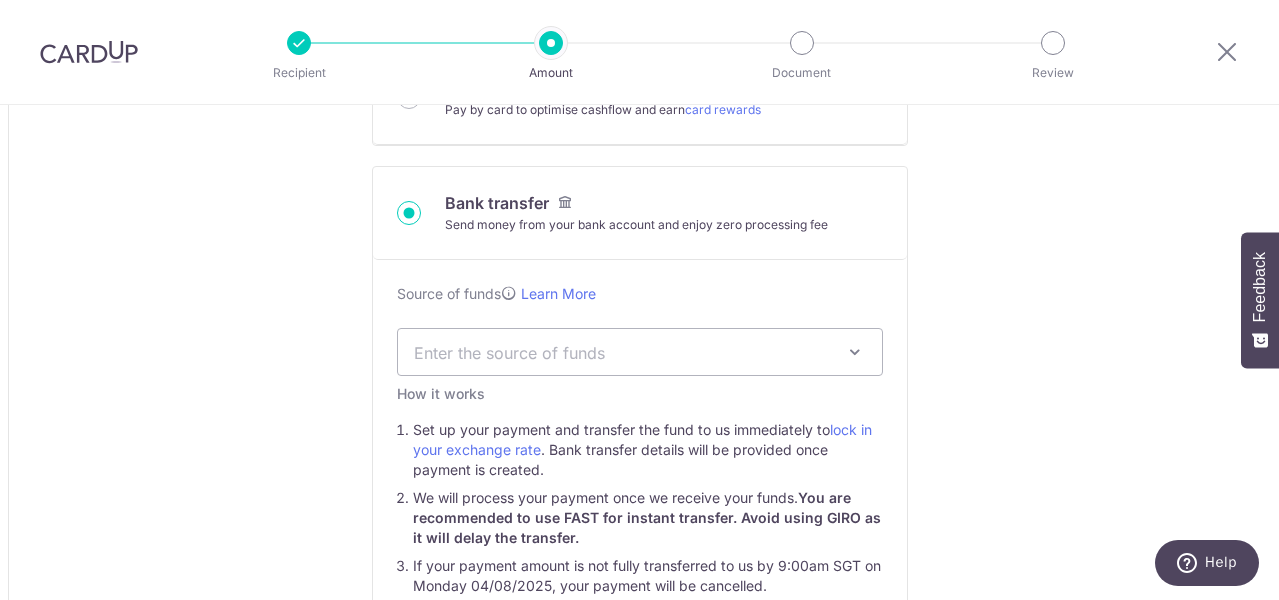 scroll, scrollTop: 556, scrollLeft: 0, axis: vertical 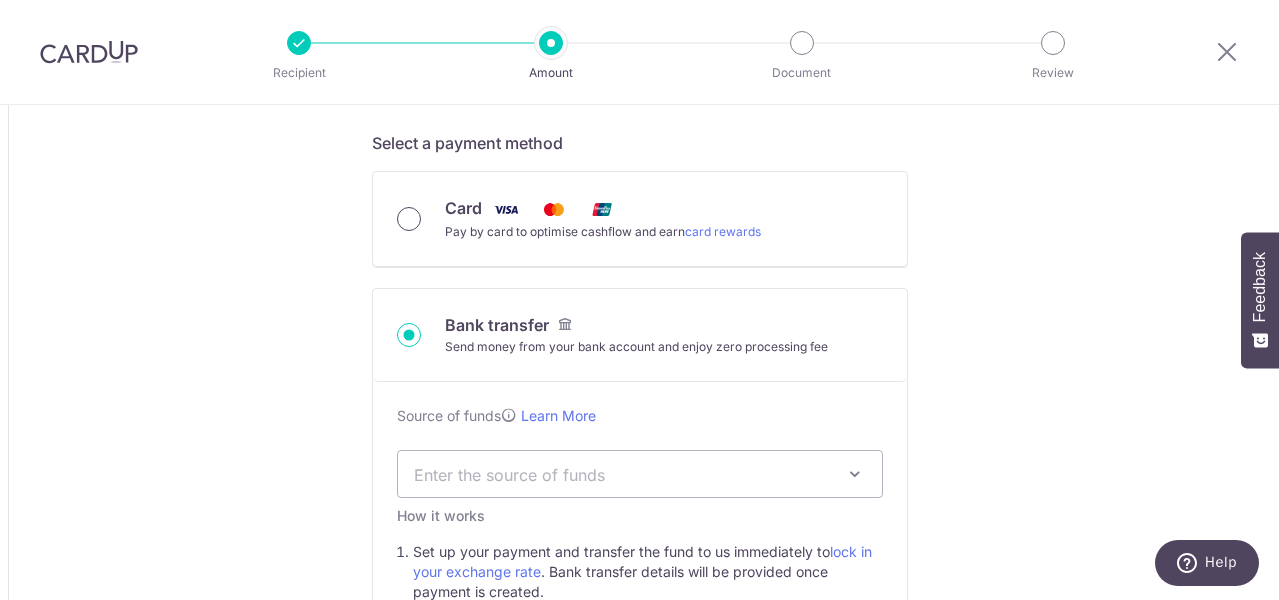 click on "Card
Pay by card to optimise cashflow and earn  card rewards" at bounding box center [409, 219] 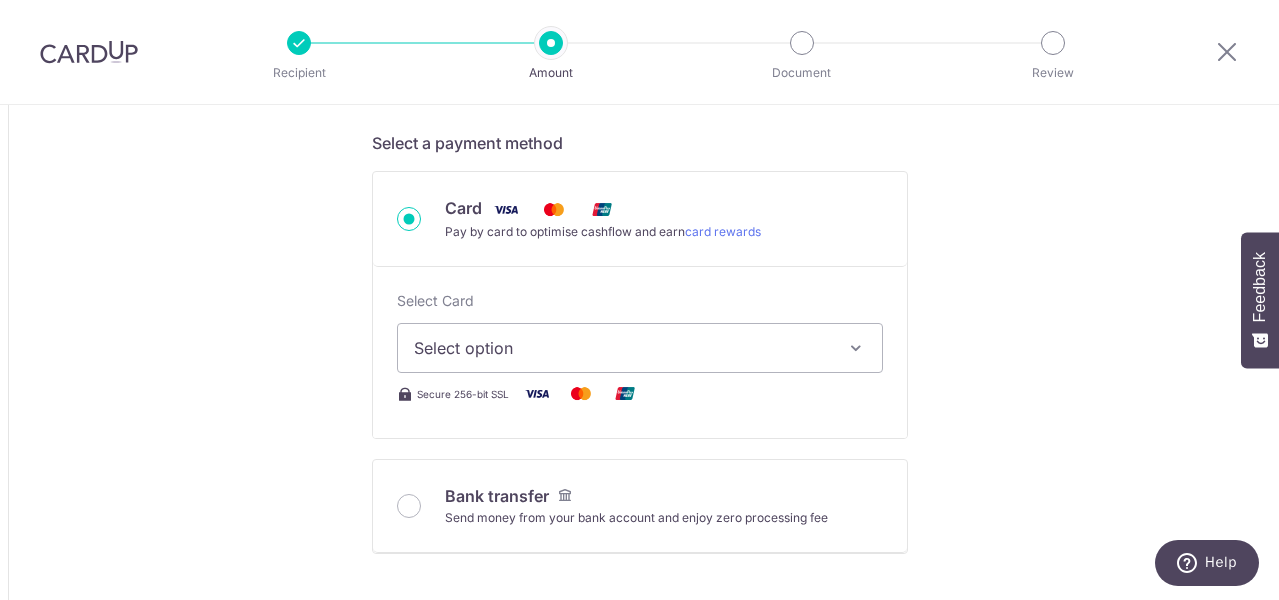 type on "1,225.00" 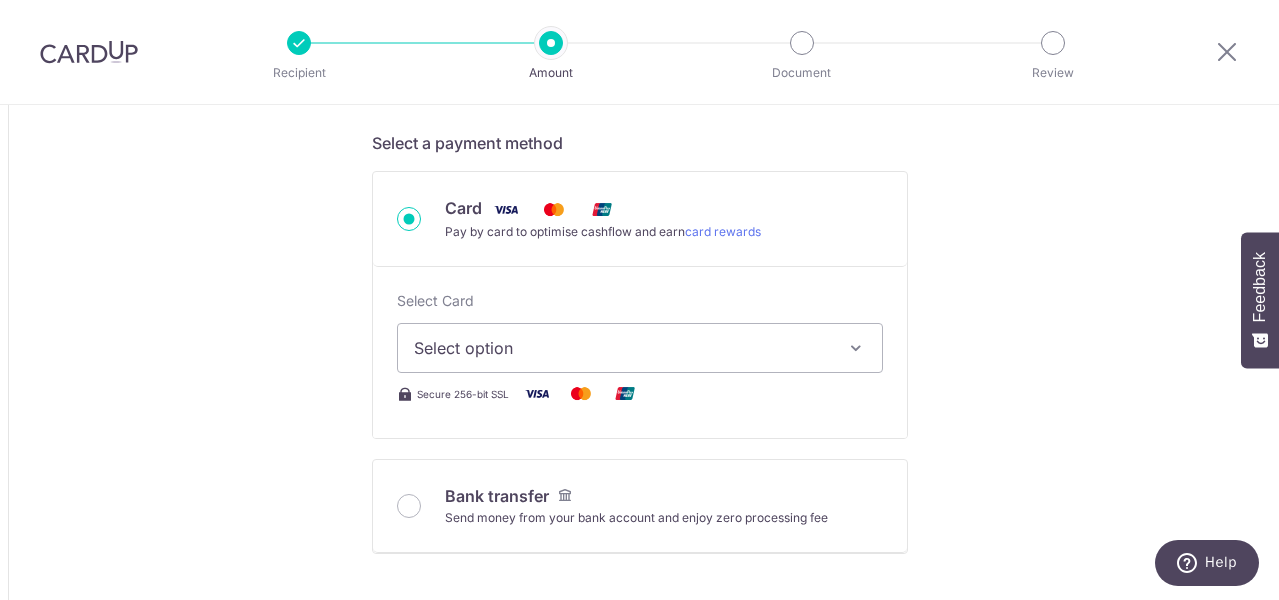 click on "Select option" at bounding box center [622, 348] 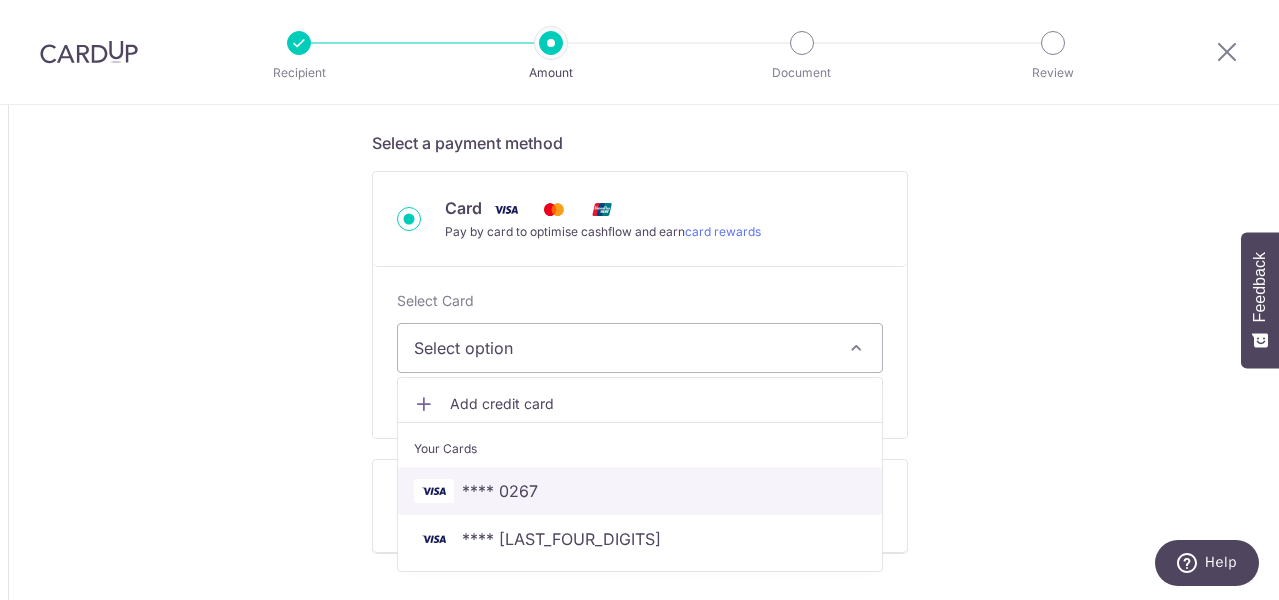 click on "**** 0267" at bounding box center [500, 491] 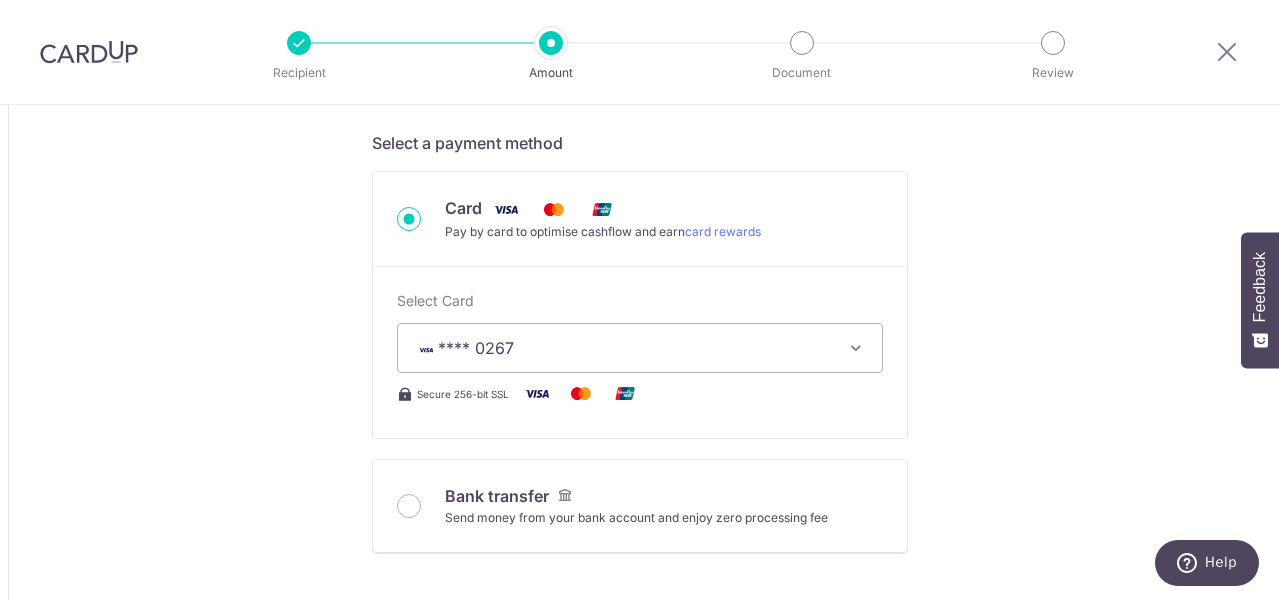 type on "1,225.00" 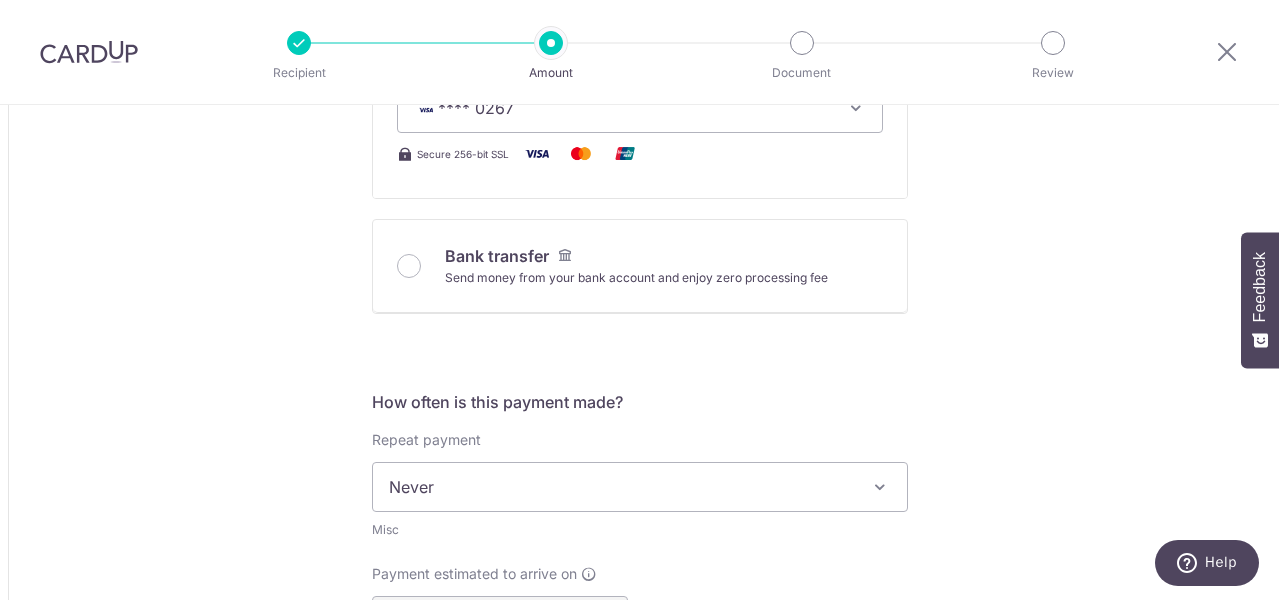scroll, scrollTop: 960, scrollLeft: 0, axis: vertical 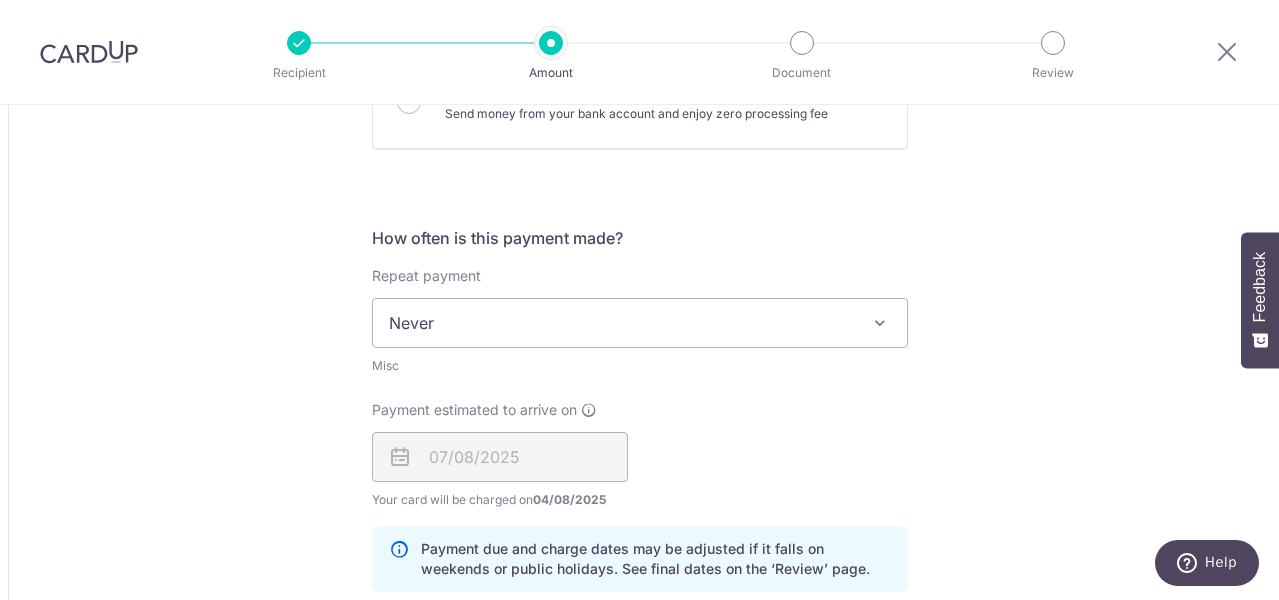 click on "Never" at bounding box center (640, 323) 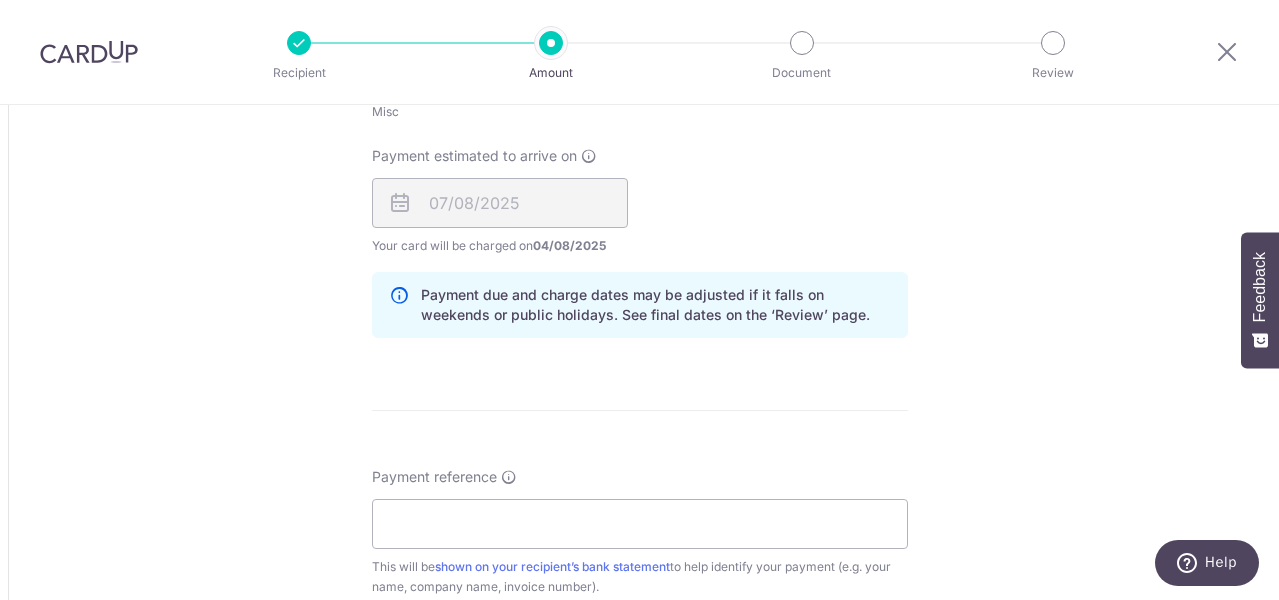 scroll, scrollTop: 1249, scrollLeft: 0, axis: vertical 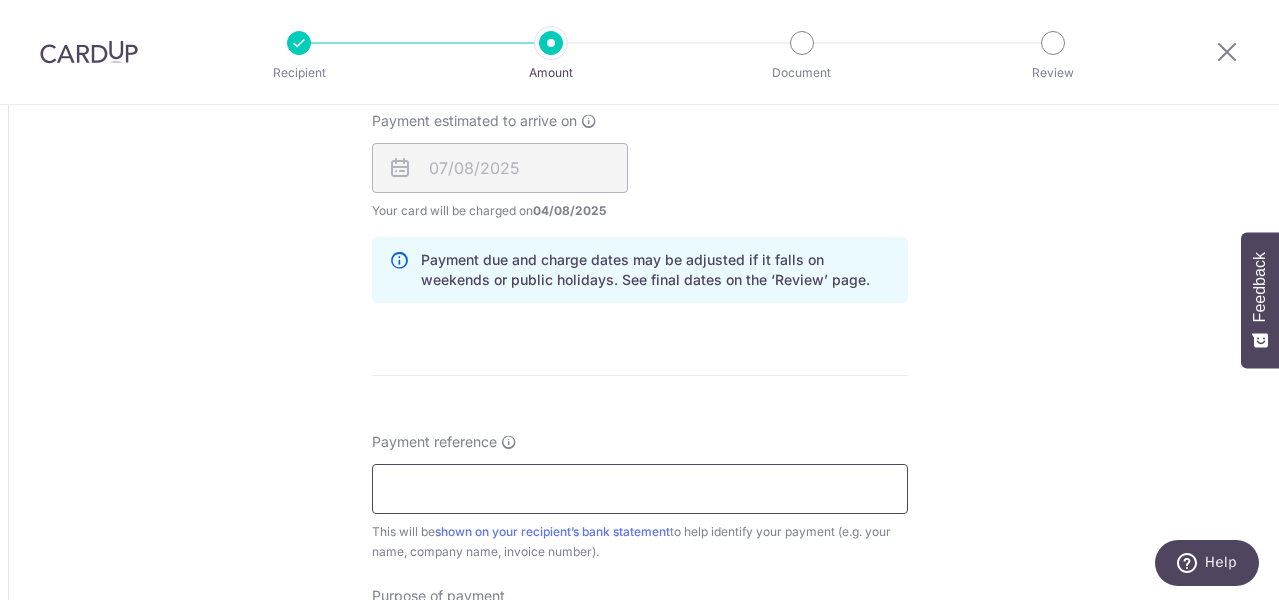 click on "Payment reference" at bounding box center (640, 489) 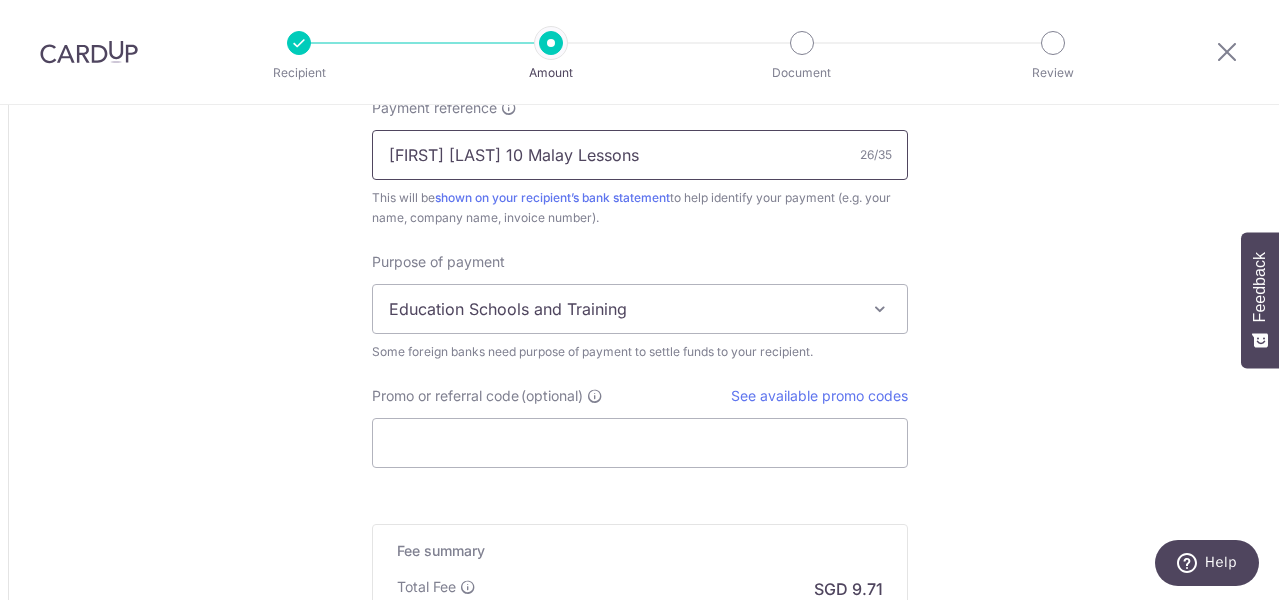 scroll, scrollTop: 1607, scrollLeft: 0, axis: vertical 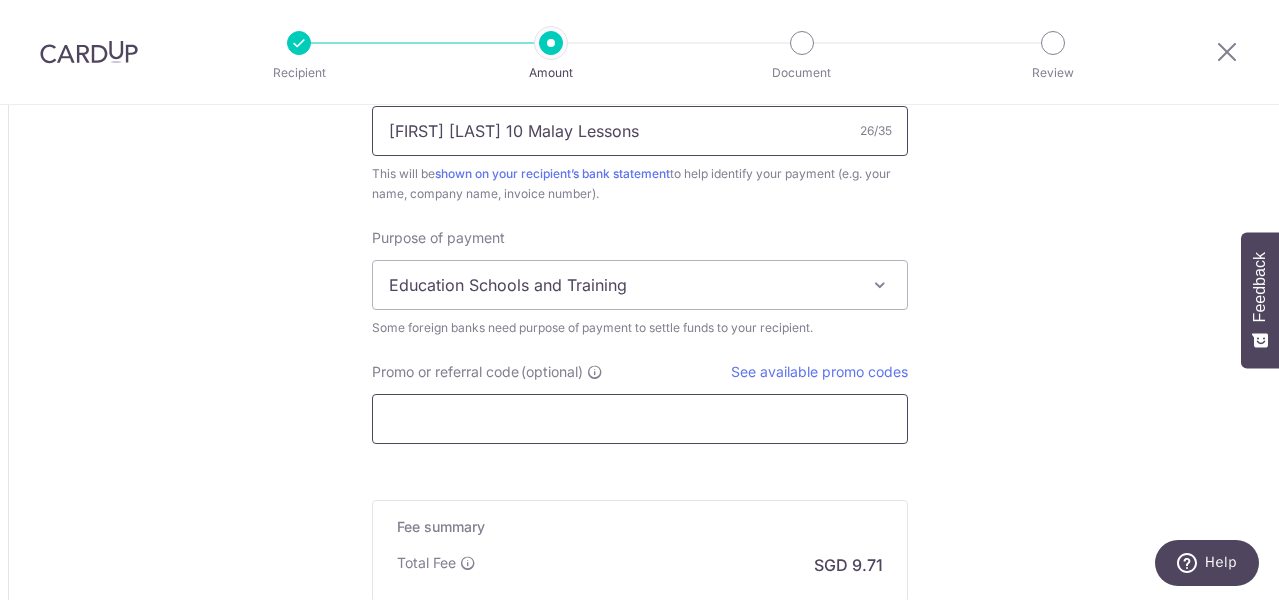 type on "[FIRST] [LAST] 10 Malay Lessons" 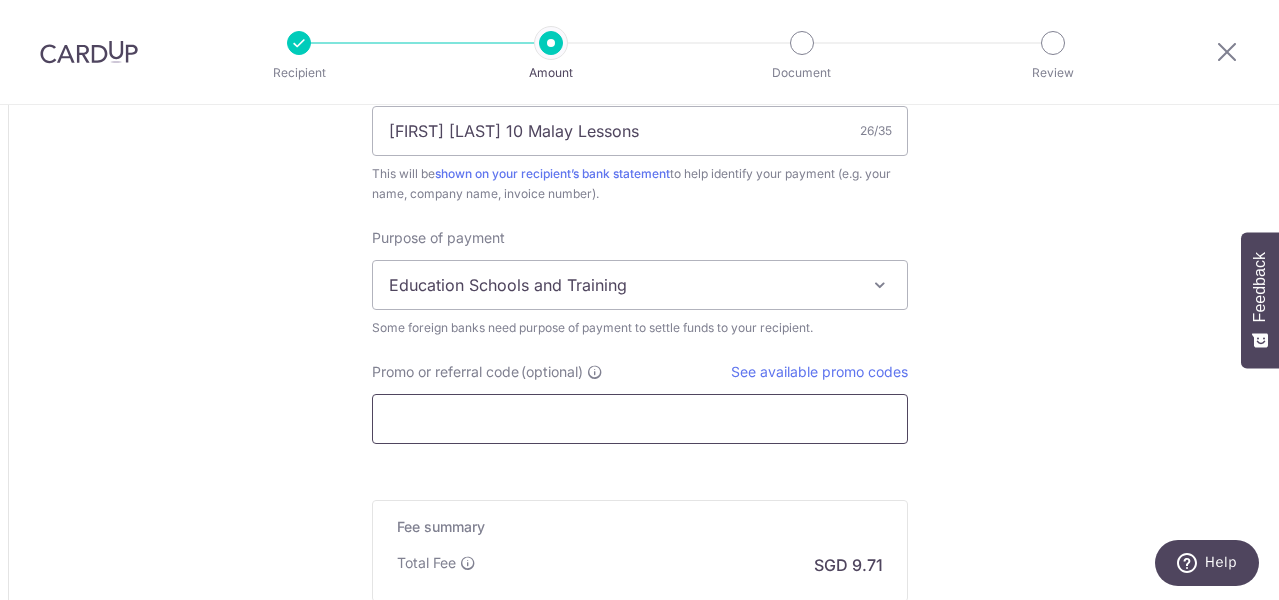 click on "Promo or referral code
(optional)" at bounding box center (640, 419) 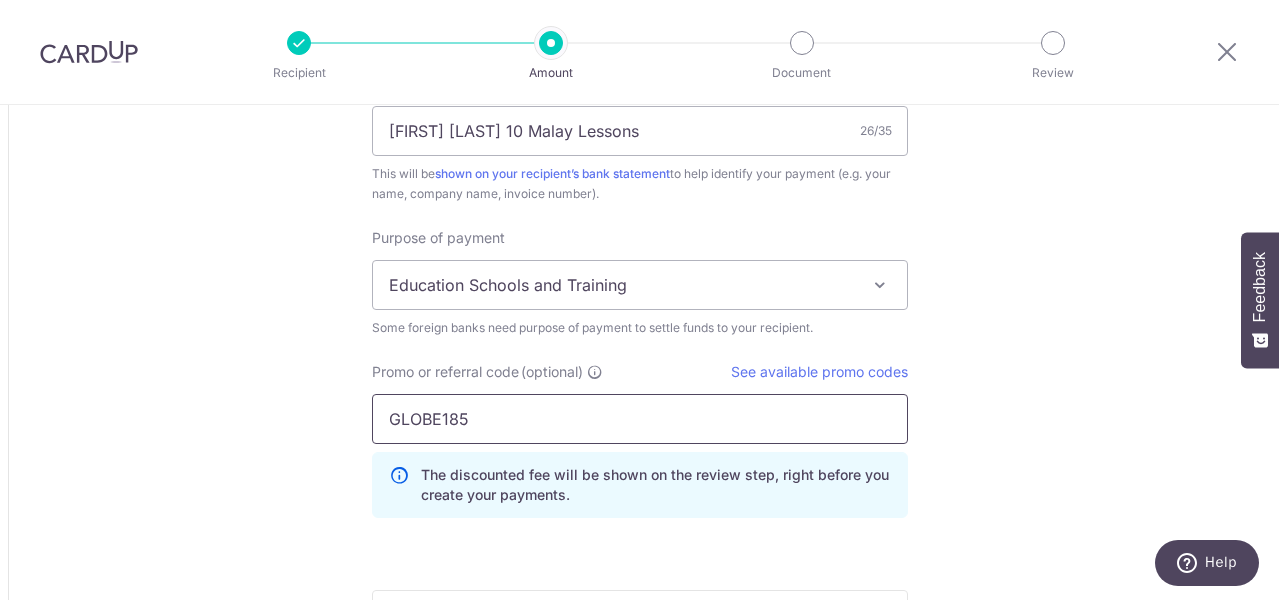 type on "GLOBE185" 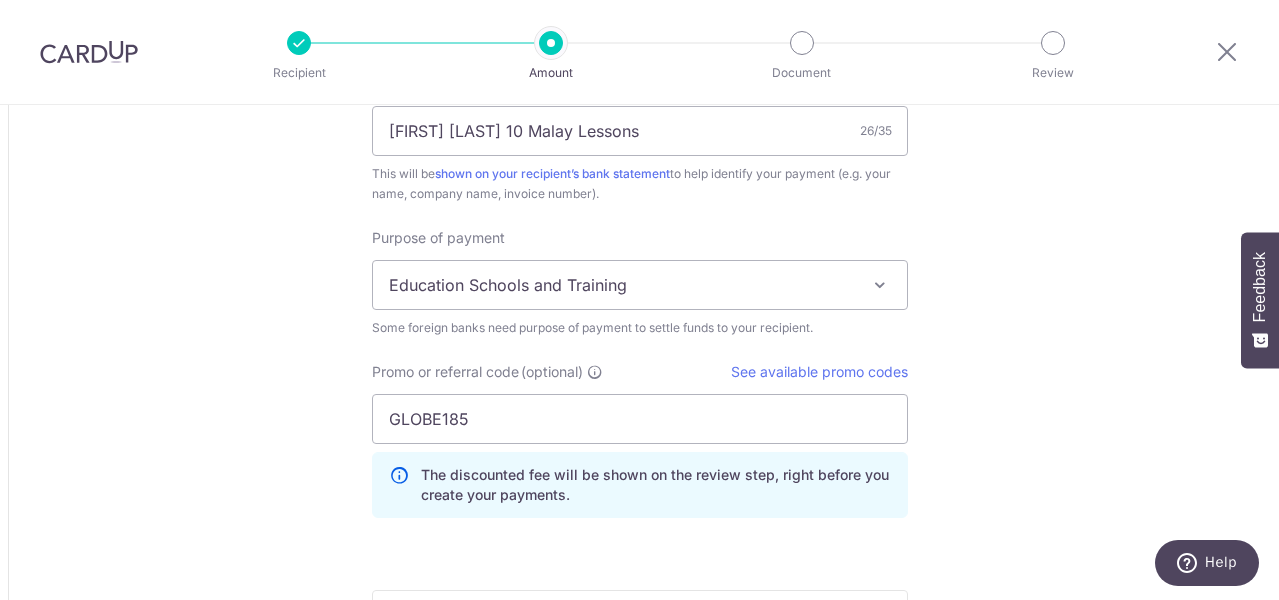click on "Tell us more about your payment
Amount due to recipient
MYR
1,225.00
1225
1 MYR =  0.30196601   SGD
Market exchange rate
SGD
369.91
Amount we will convert" at bounding box center [639, -277] 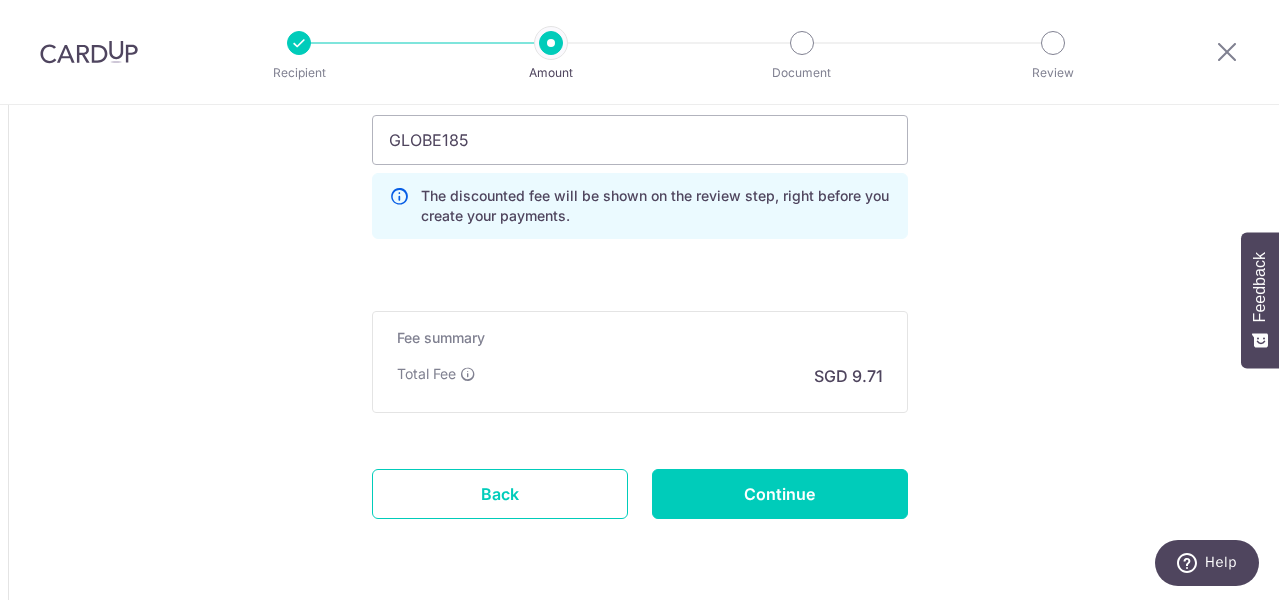 scroll, scrollTop: 1894, scrollLeft: 0, axis: vertical 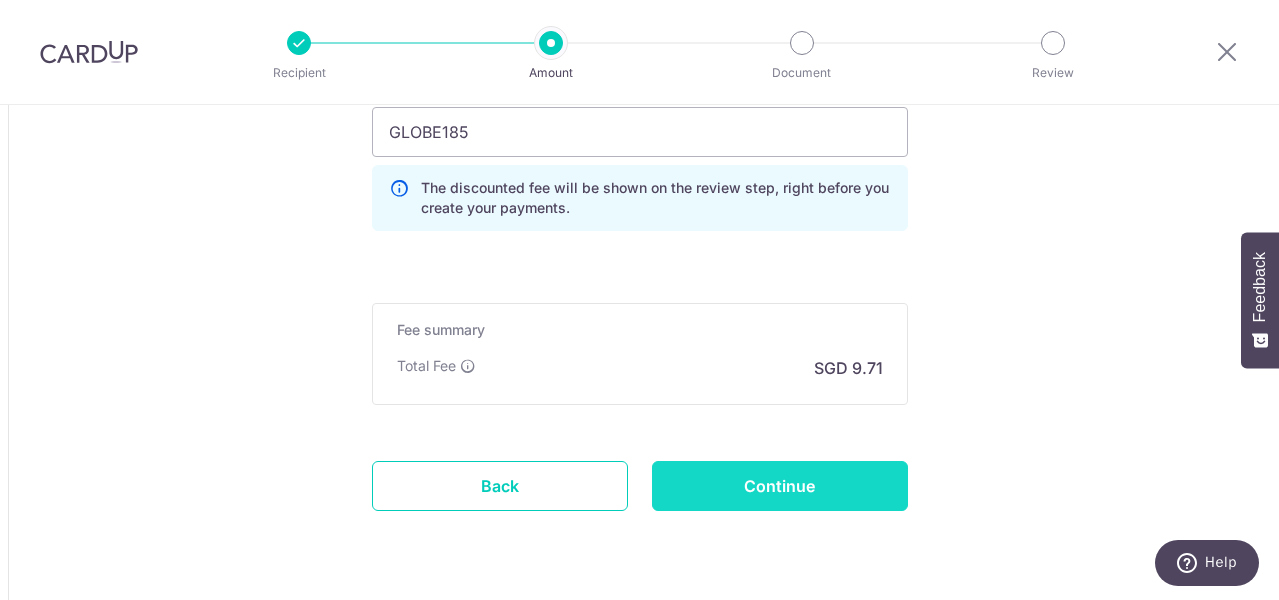click on "Continue" at bounding box center (780, 486) 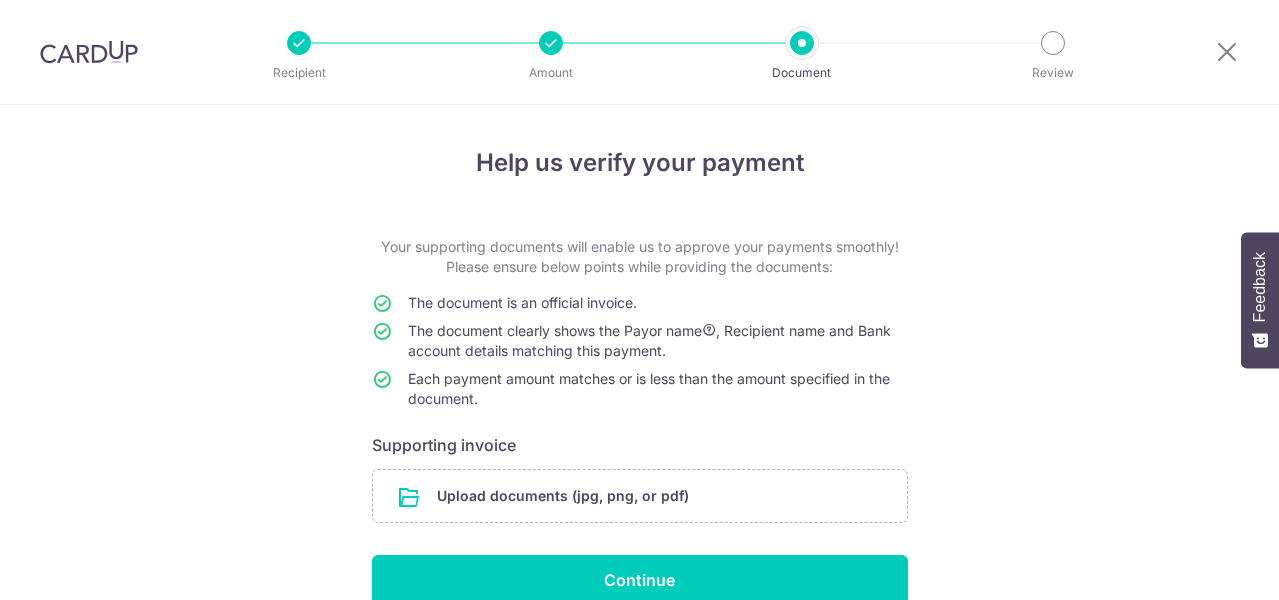 scroll, scrollTop: 0, scrollLeft: 0, axis: both 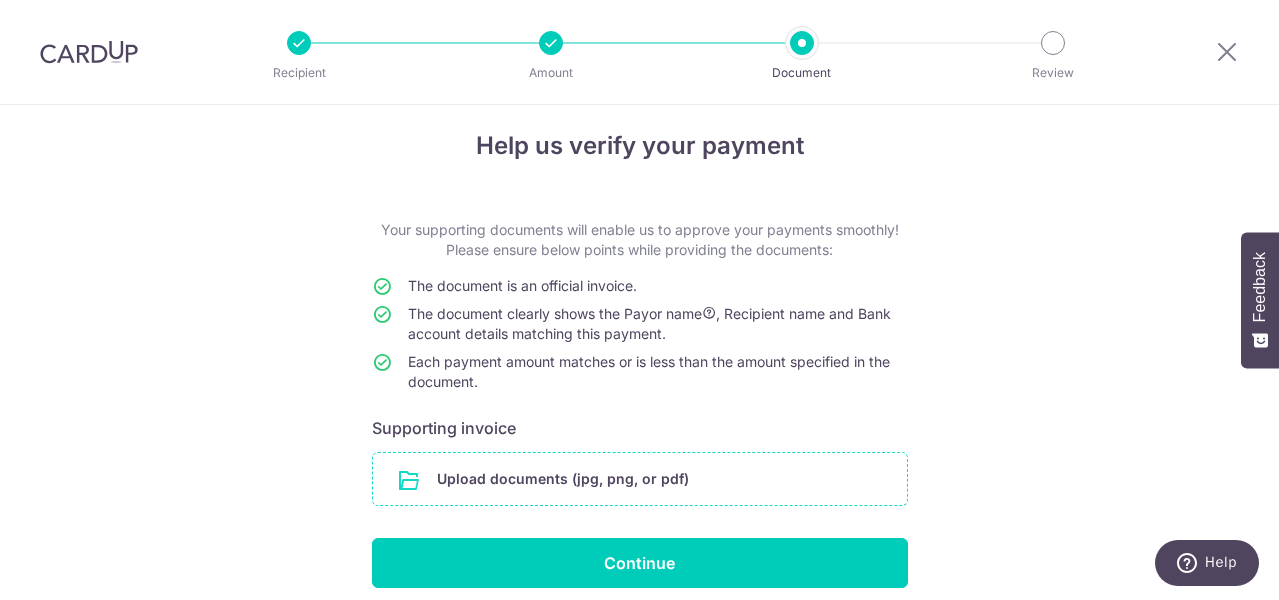 click at bounding box center (640, 479) 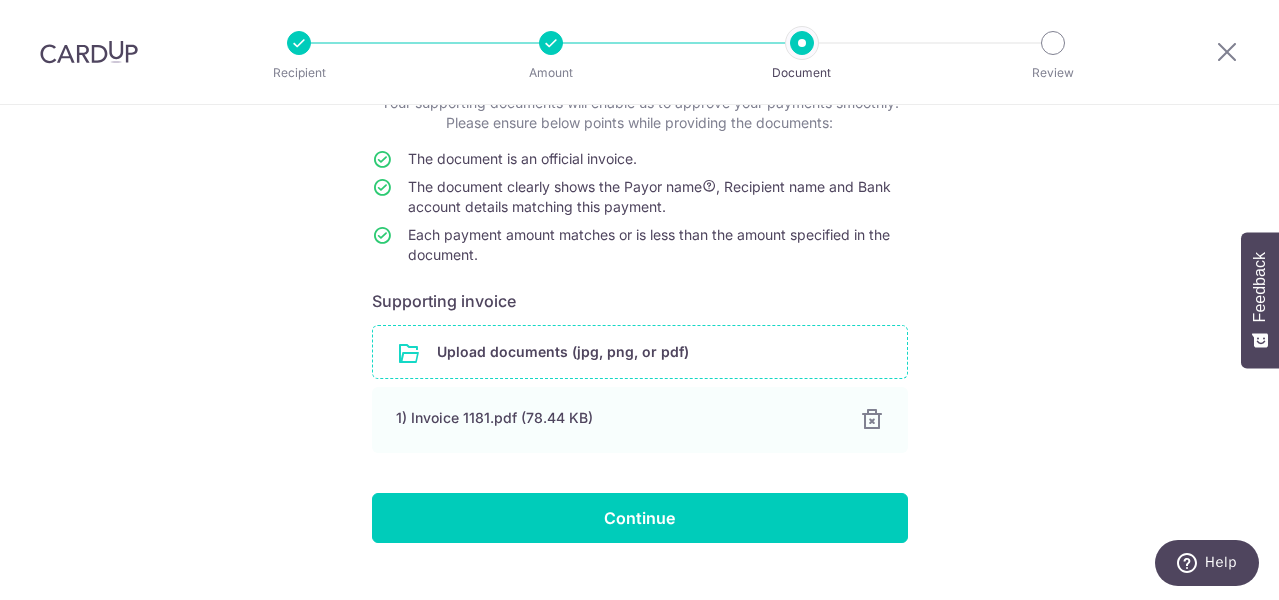 scroll, scrollTop: 181, scrollLeft: 0, axis: vertical 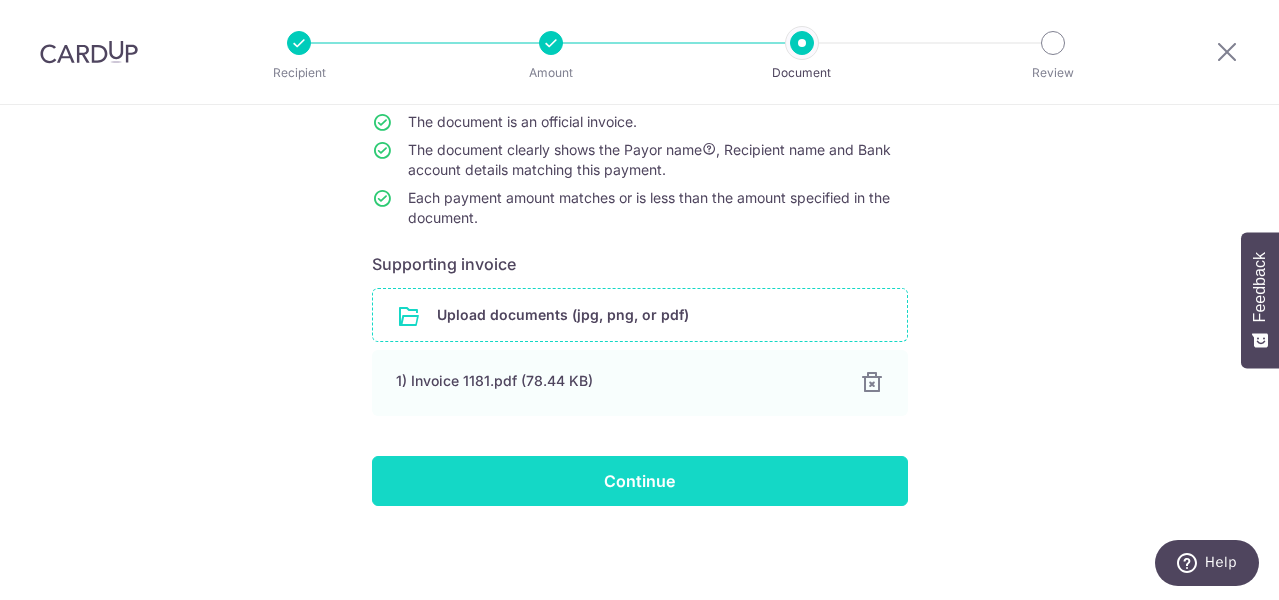 click on "Continue" at bounding box center [640, 481] 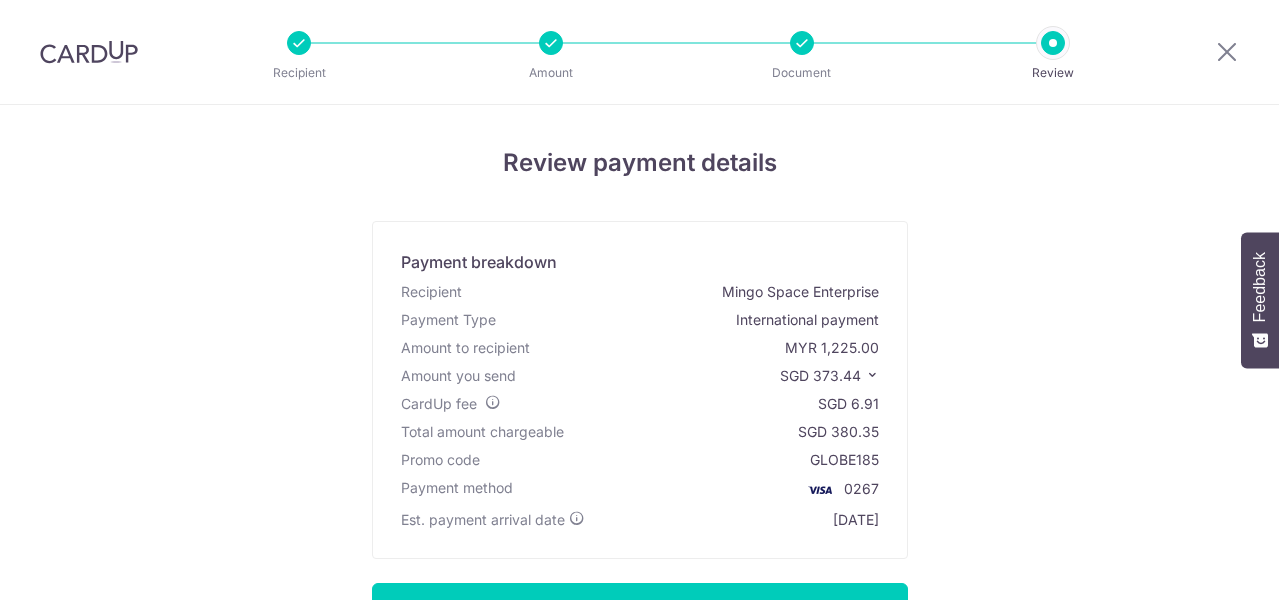 scroll, scrollTop: 0, scrollLeft: 0, axis: both 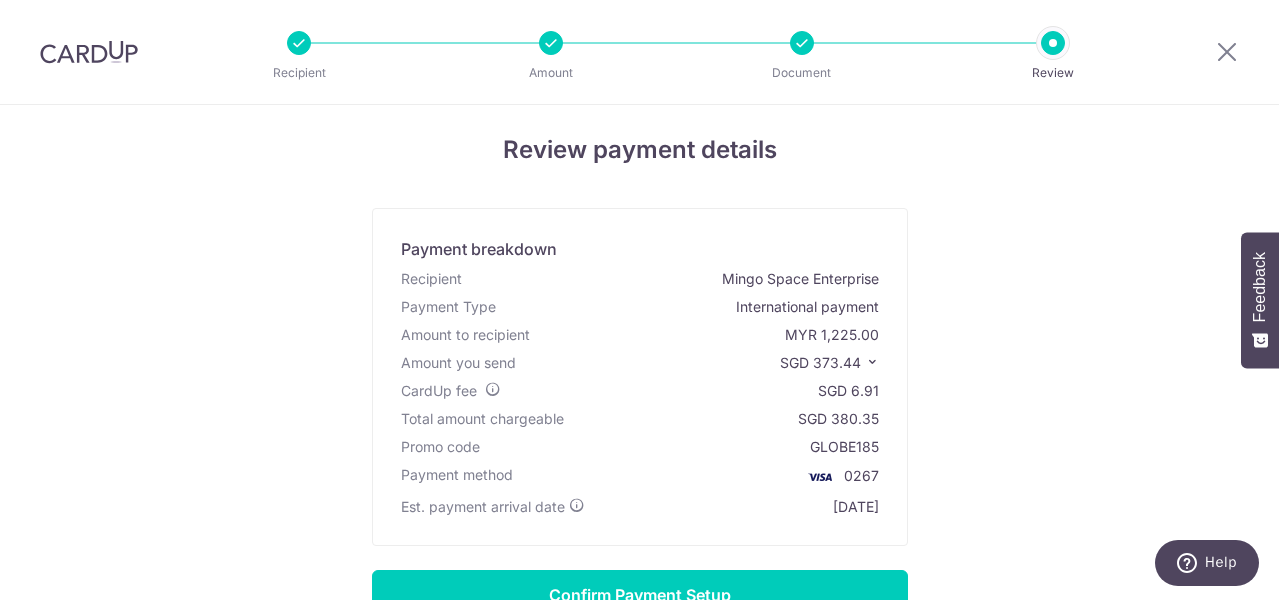 click at bounding box center [872, 362] 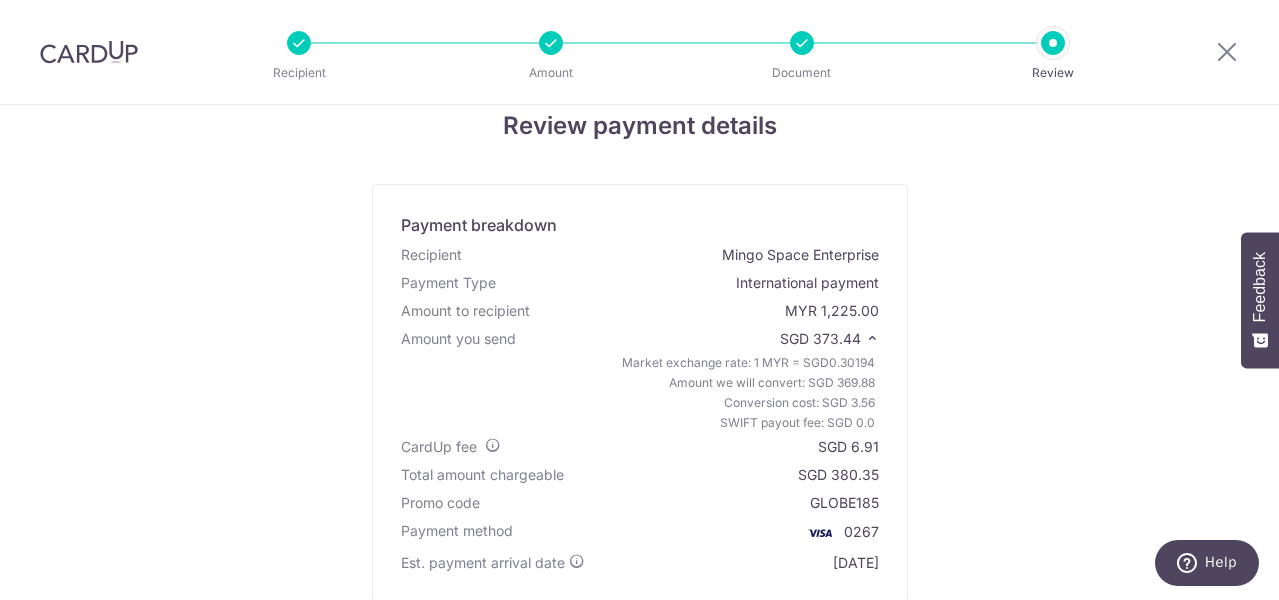 scroll, scrollTop: 39, scrollLeft: 0, axis: vertical 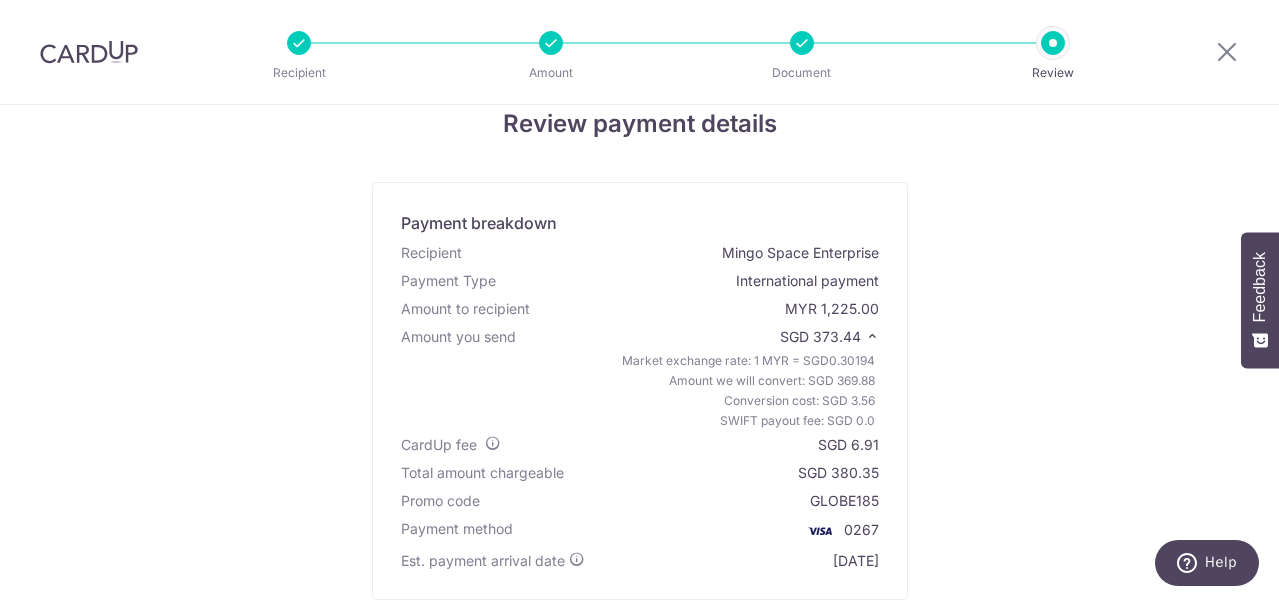 click at bounding box center (872, 336) 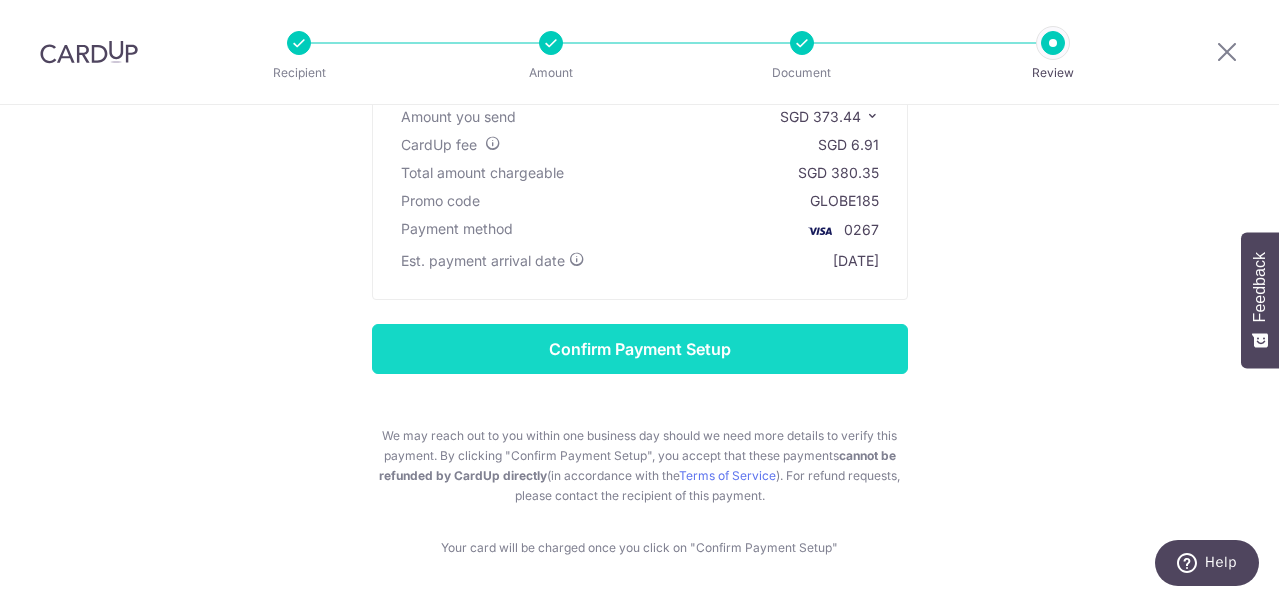 scroll, scrollTop: 335, scrollLeft: 0, axis: vertical 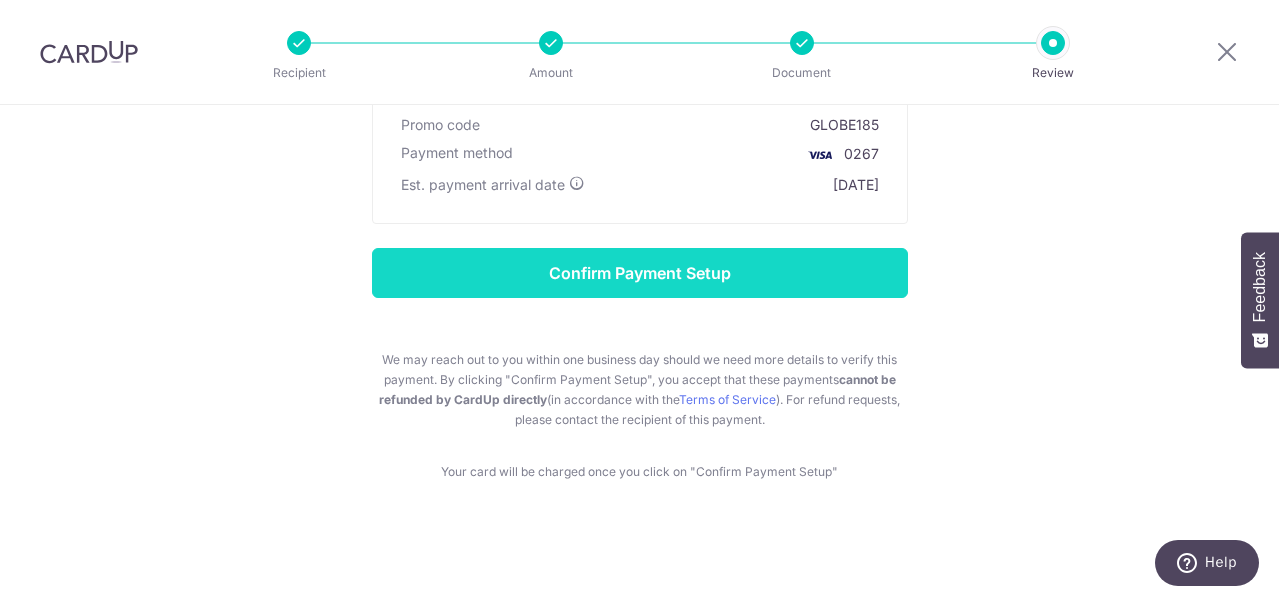 click on "Confirm Payment Setup" at bounding box center [640, 273] 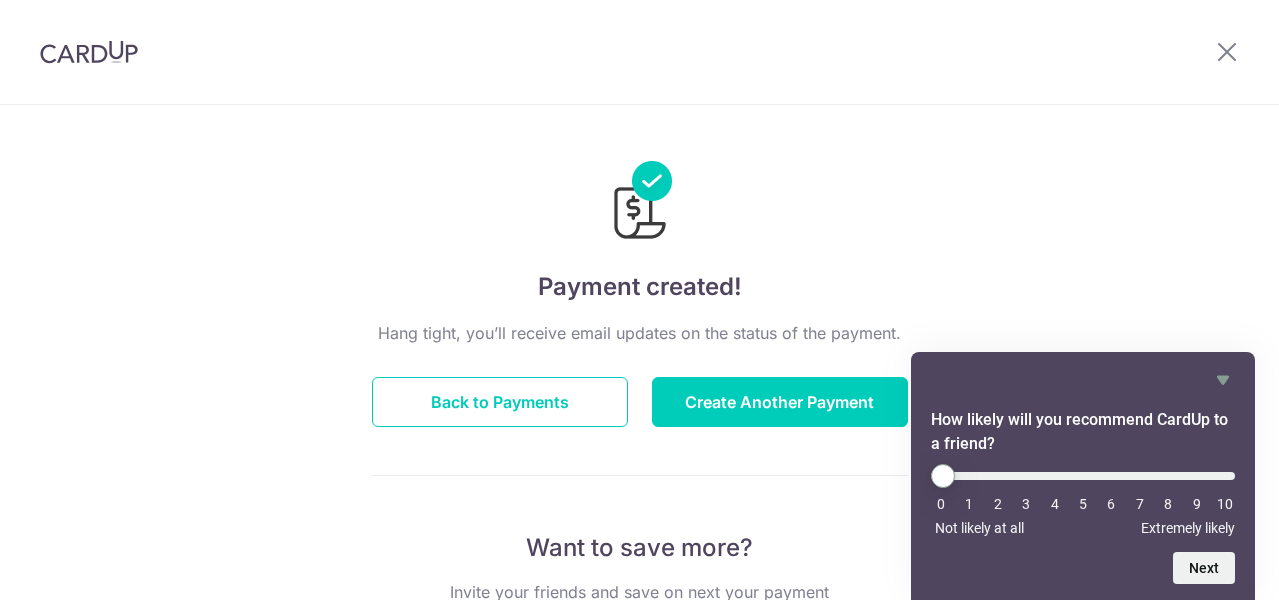 scroll, scrollTop: 0, scrollLeft: 0, axis: both 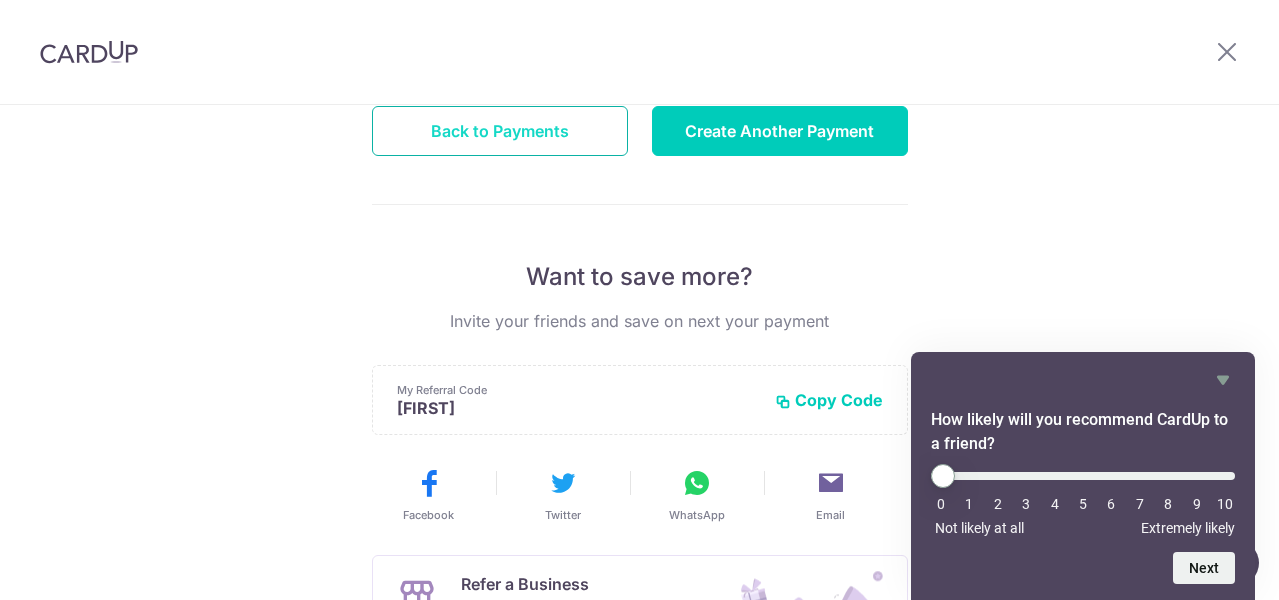 click on "Back to Payments" at bounding box center [500, 131] 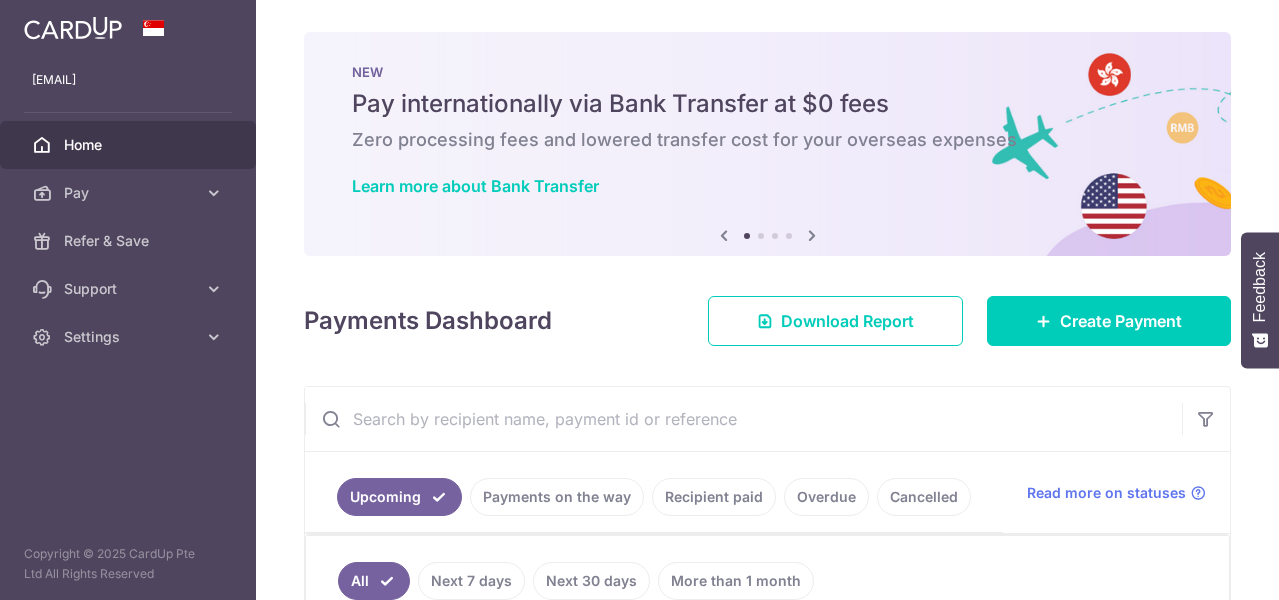 scroll, scrollTop: 0, scrollLeft: 0, axis: both 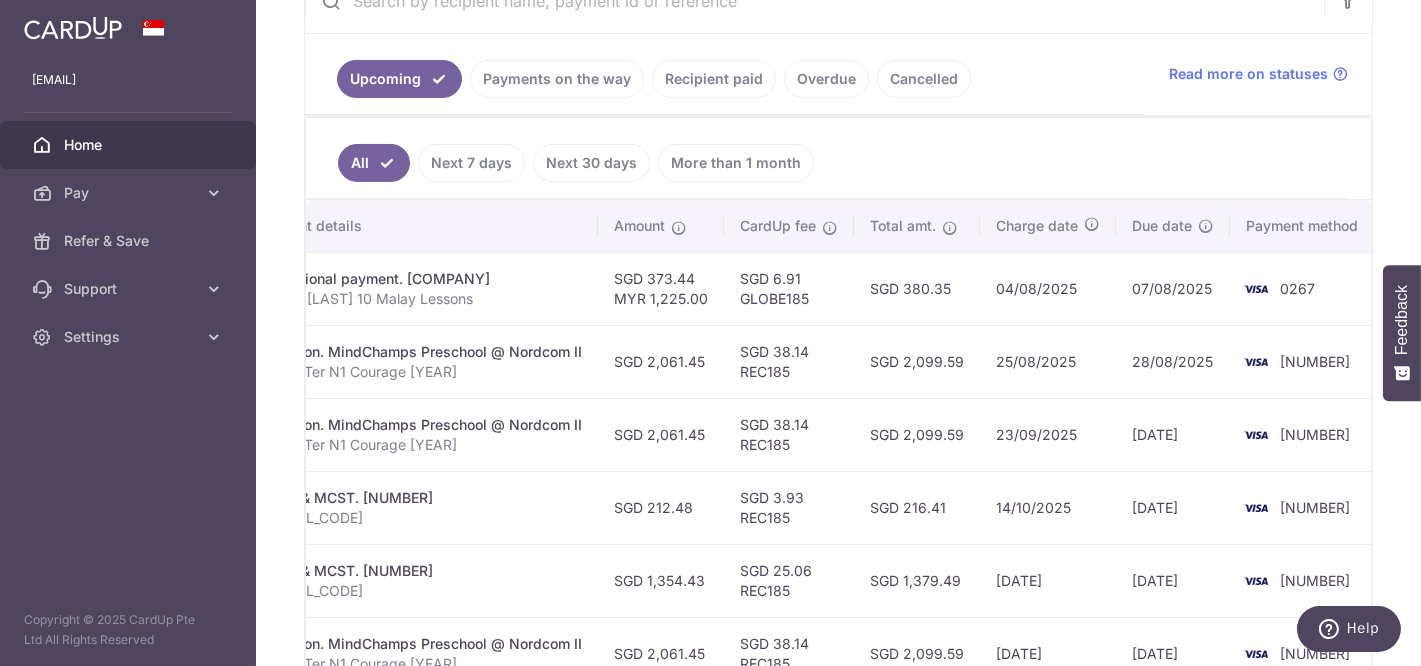 click on "0267" at bounding box center [1297, 288] 